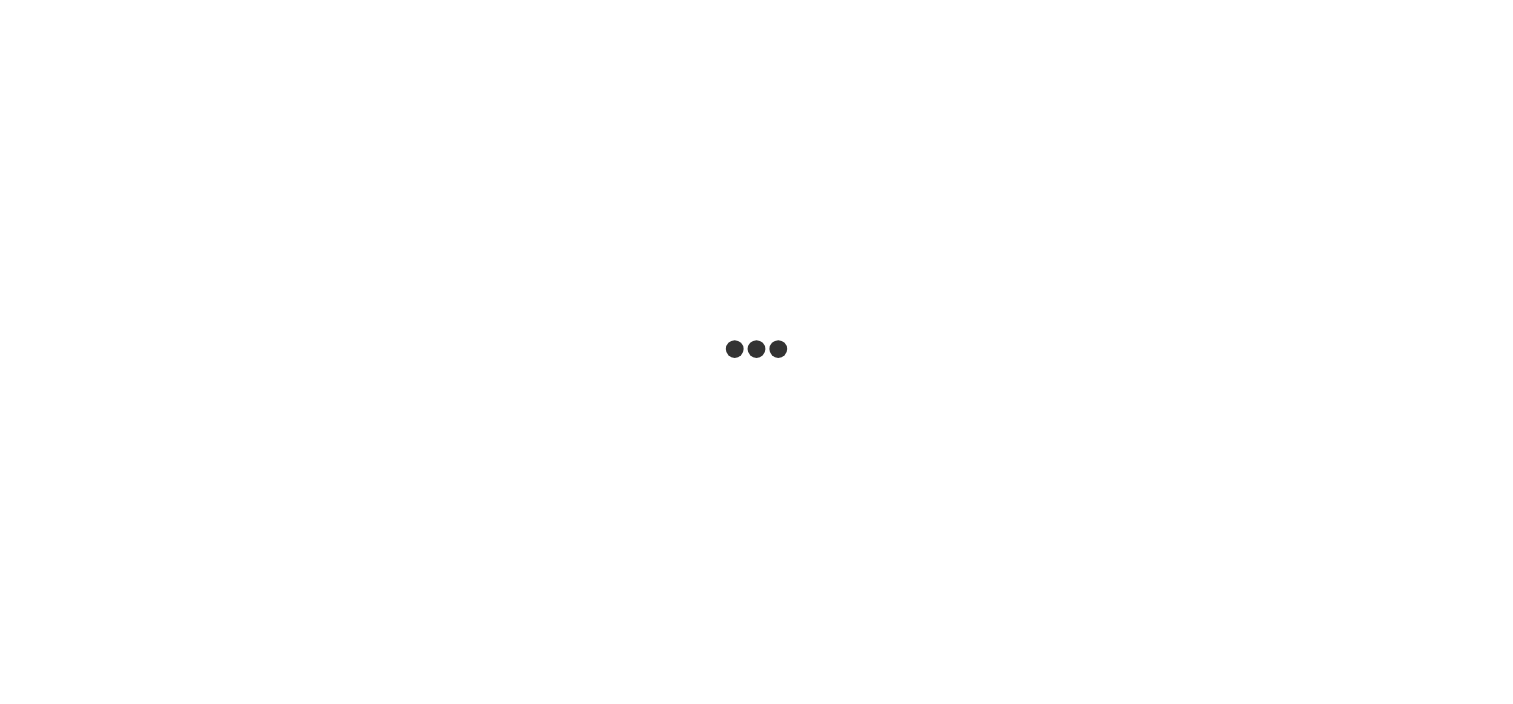 scroll, scrollTop: 0, scrollLeft: 0, axis: both 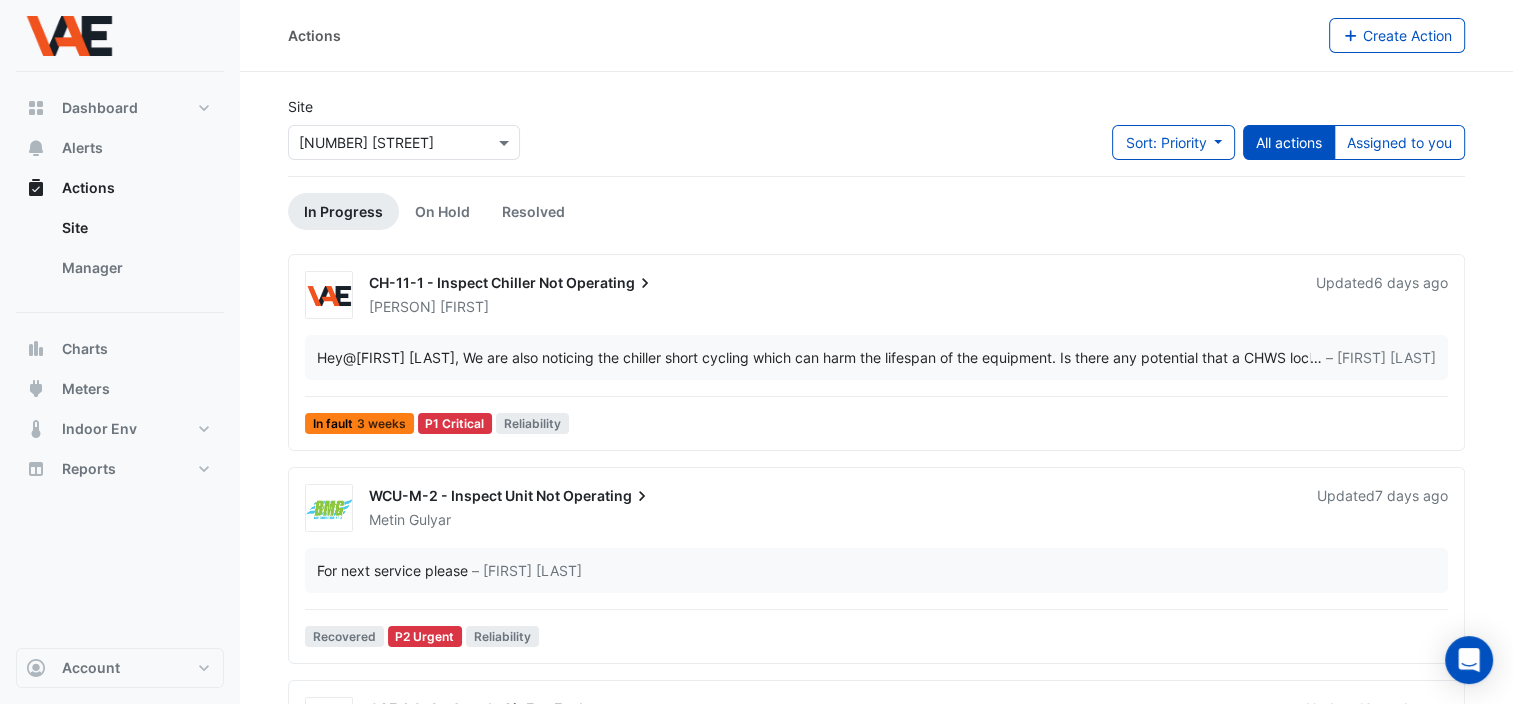 click on "@[FIRST] [LAST]" at bounding box center (399, 357) 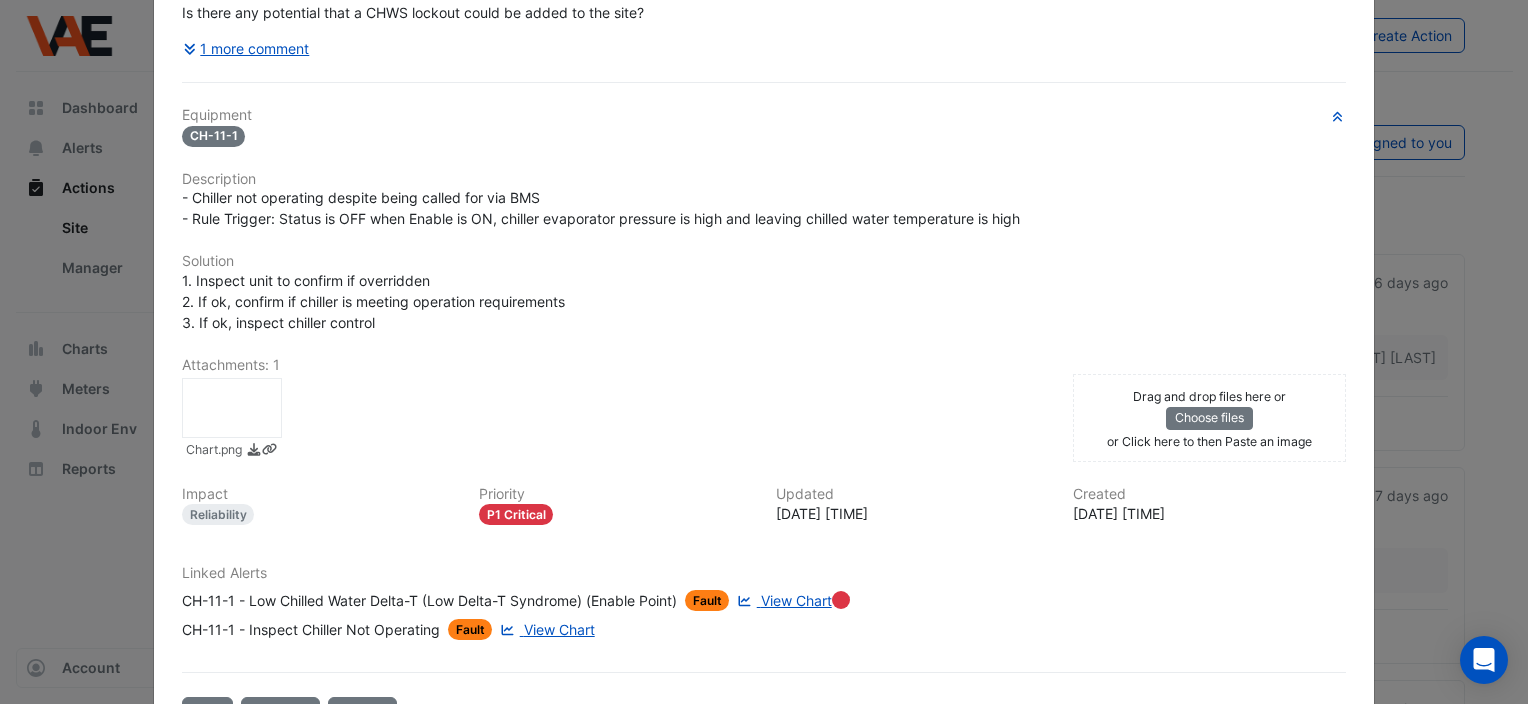 scroll, scrollTop: 366, scrollLeft: 0, axis: vertical 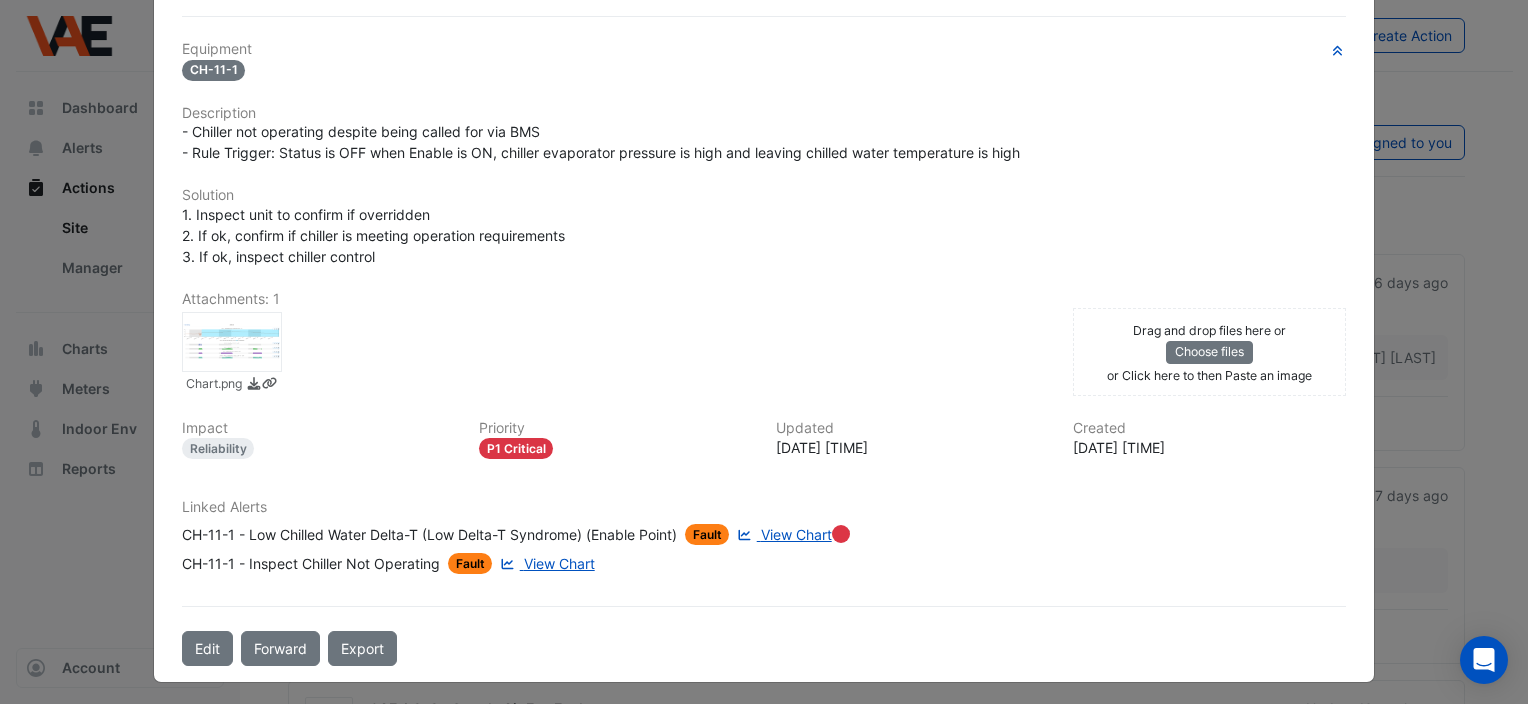 click 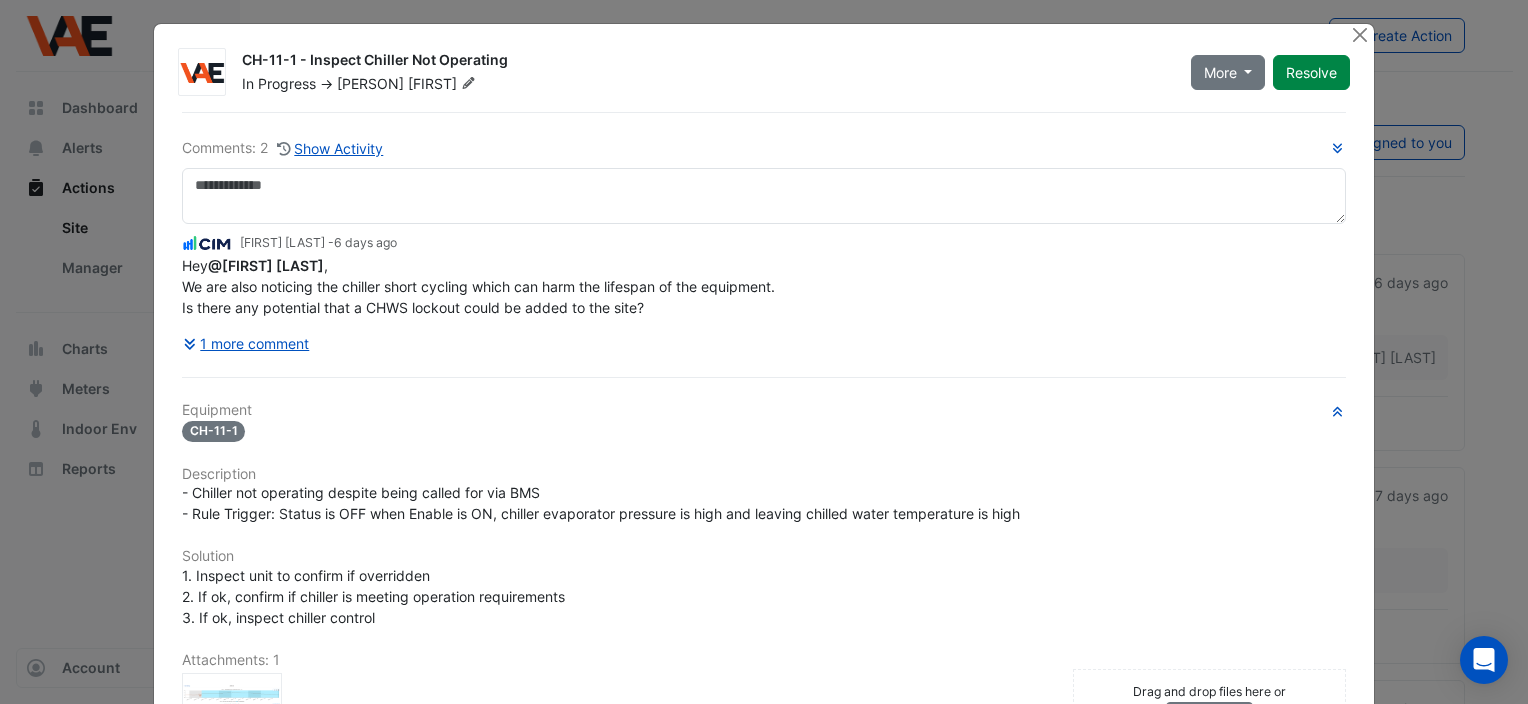 scroll, scrollTop: 0, scrollLeft: 0, axis: both 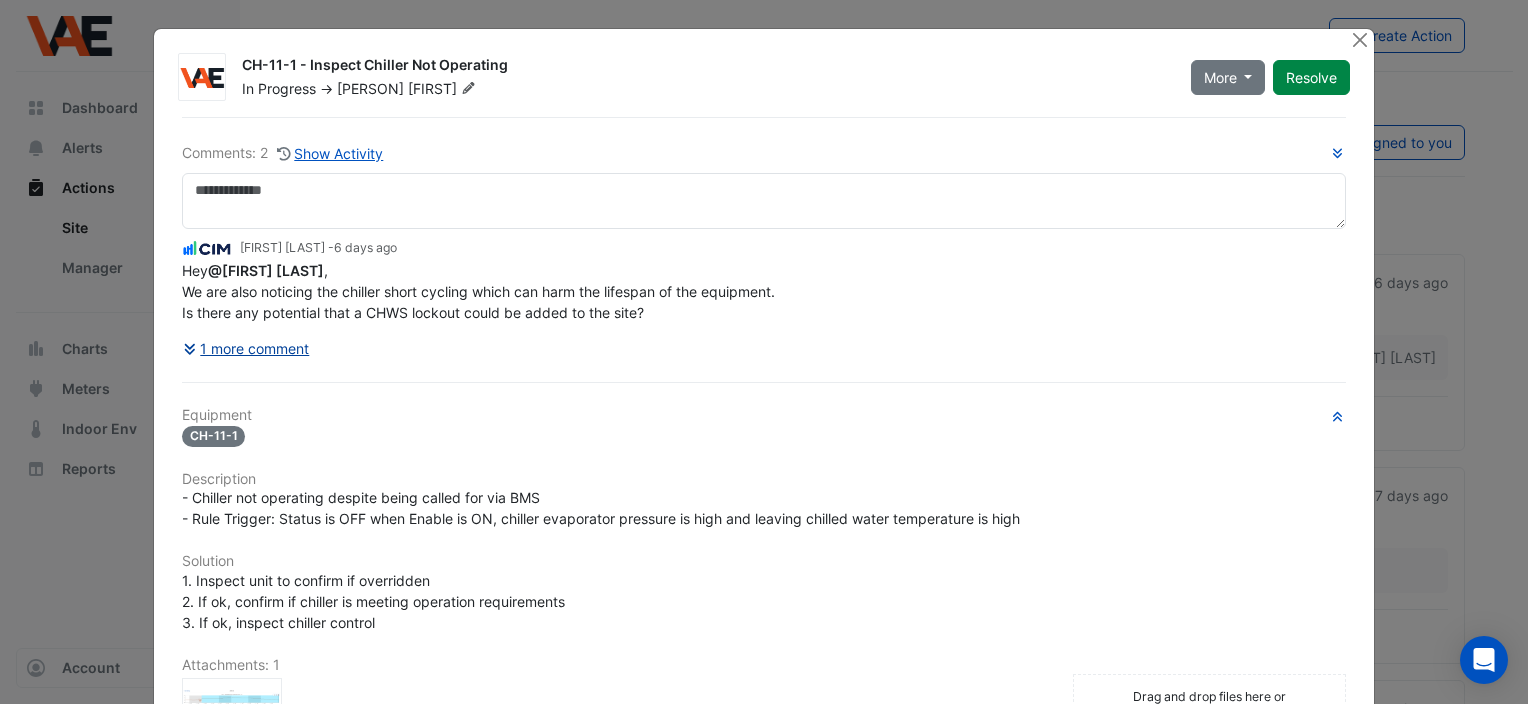 click 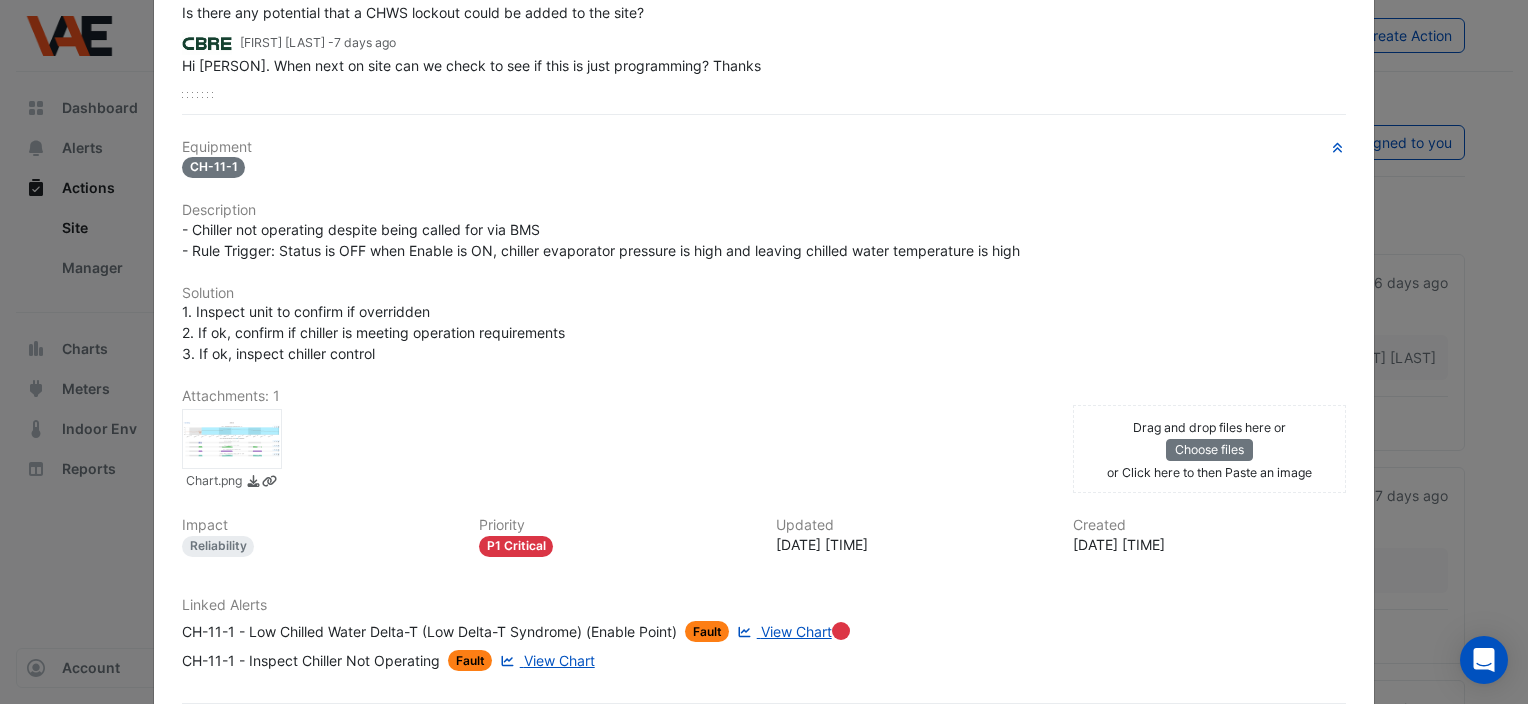 scroll, scrollTop: 0, scrollLeft: 0, axis: both 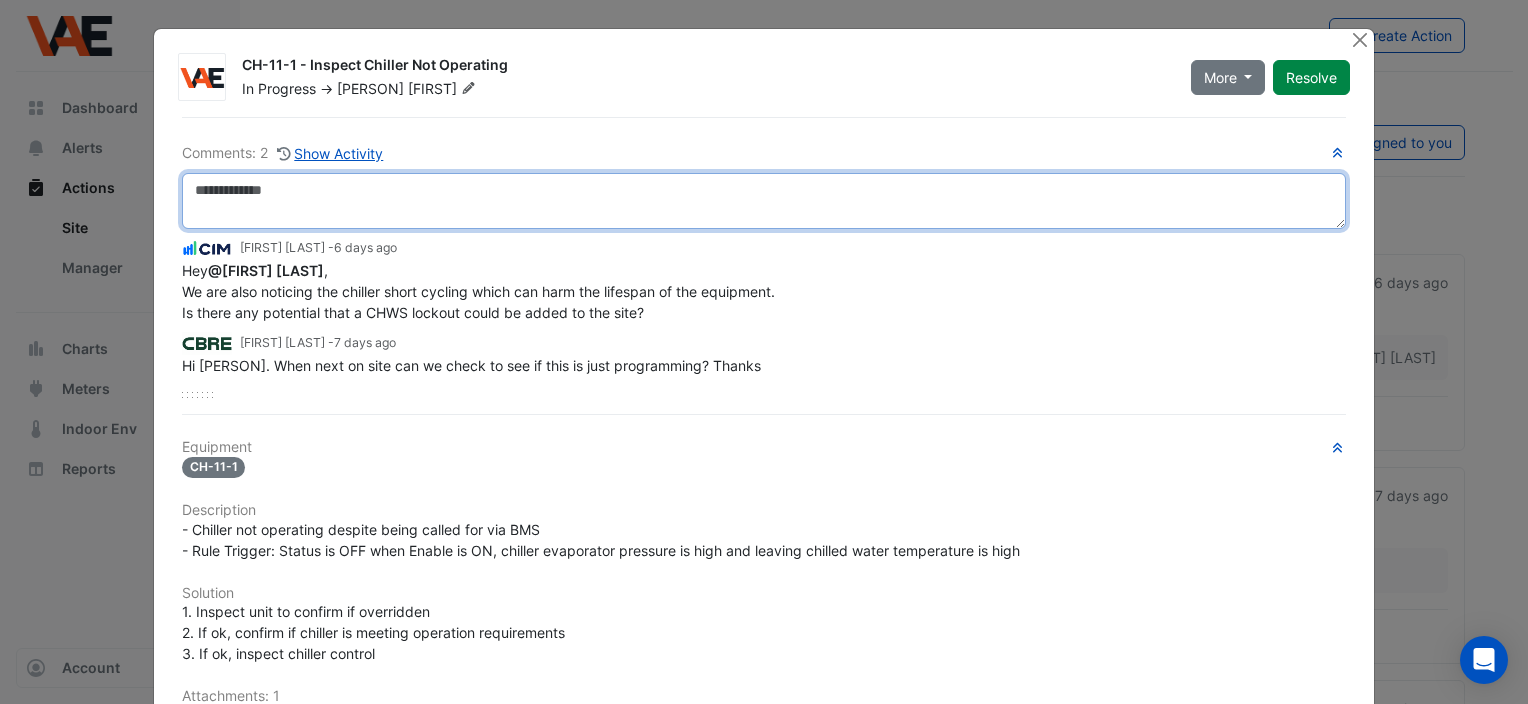 click at bounding box center (764, 201) 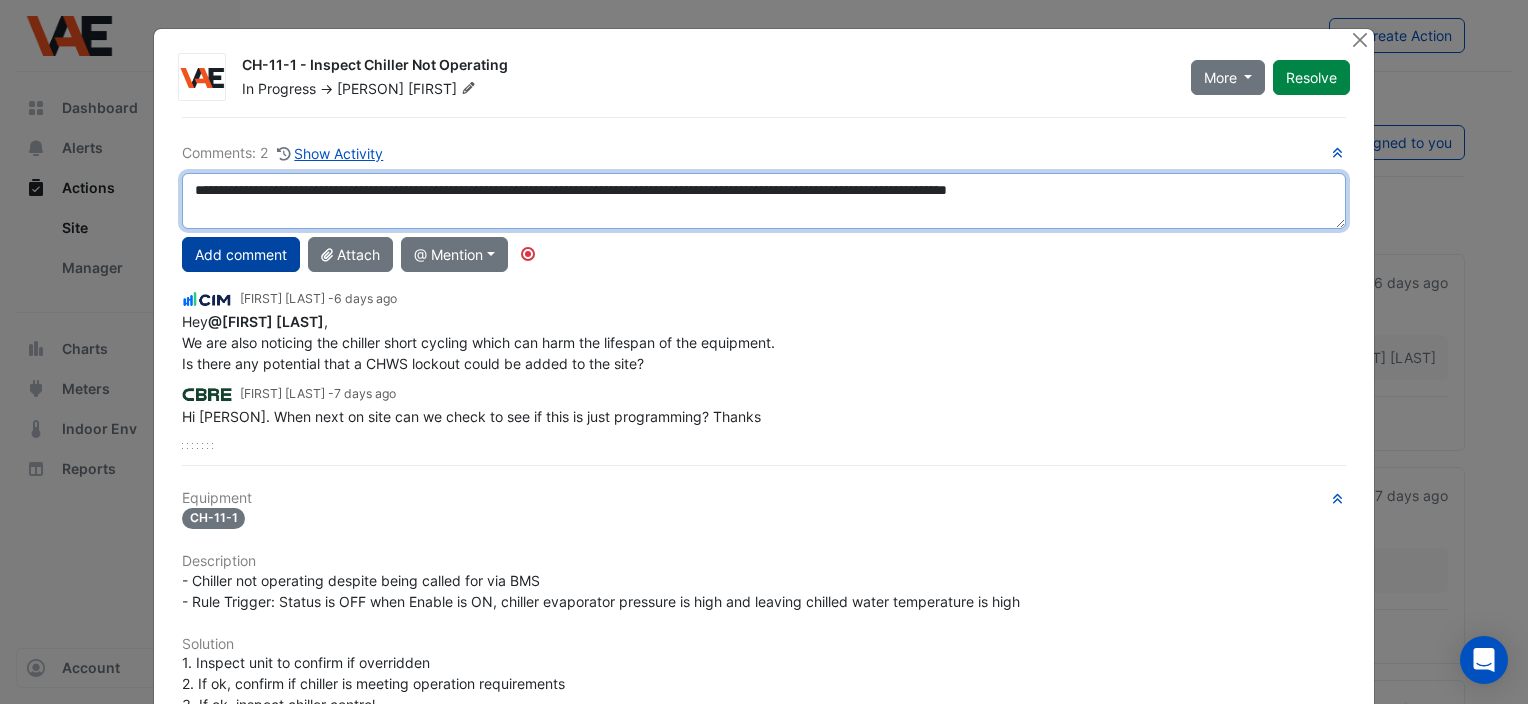 type on "**********" 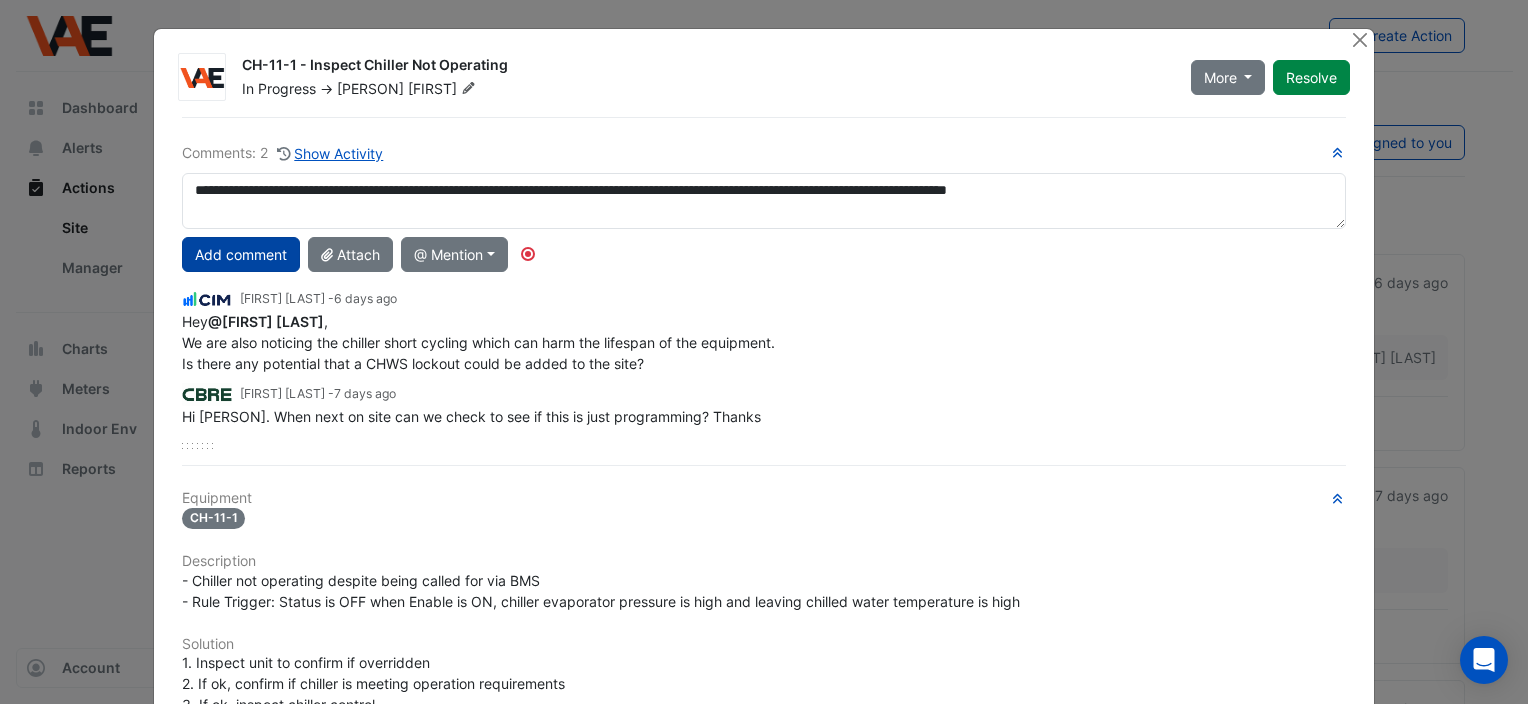 click on "Add comment" 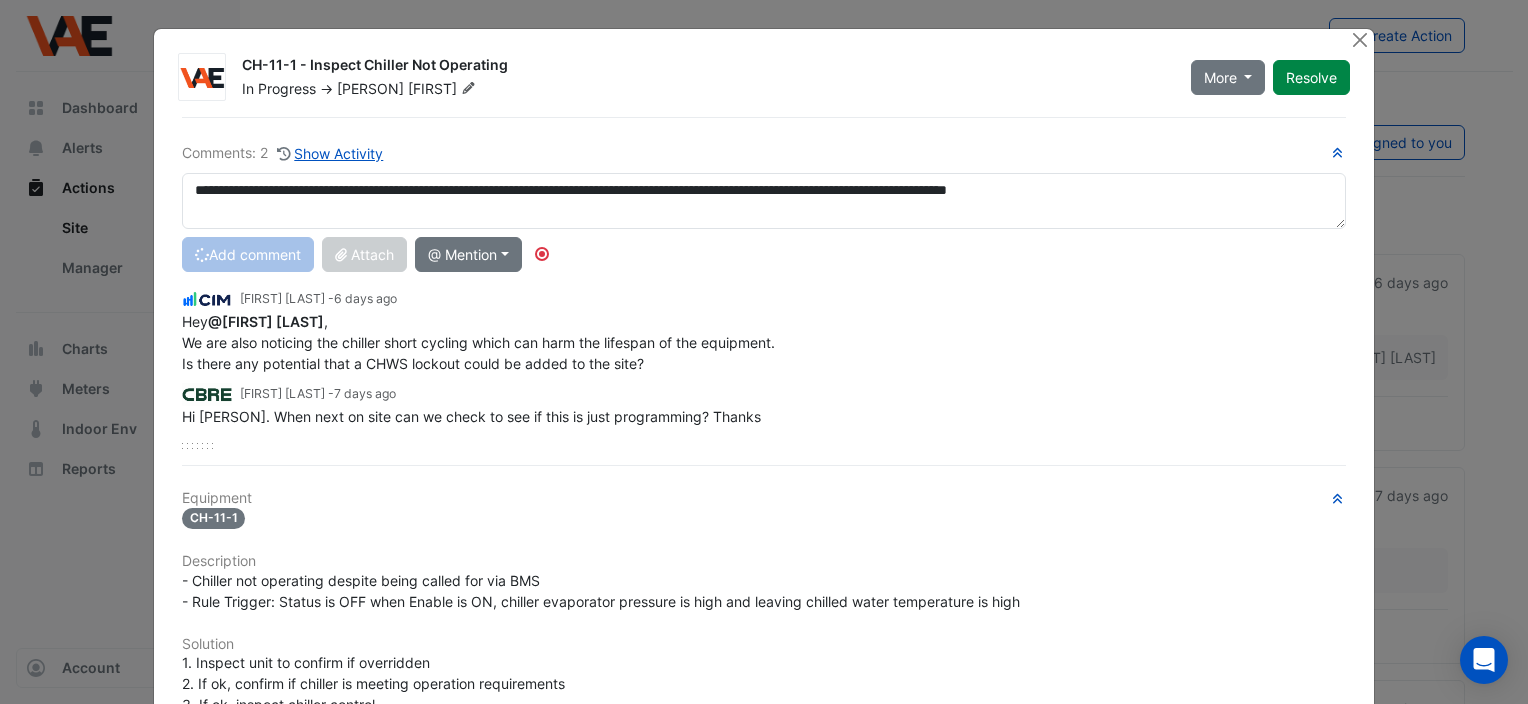 type 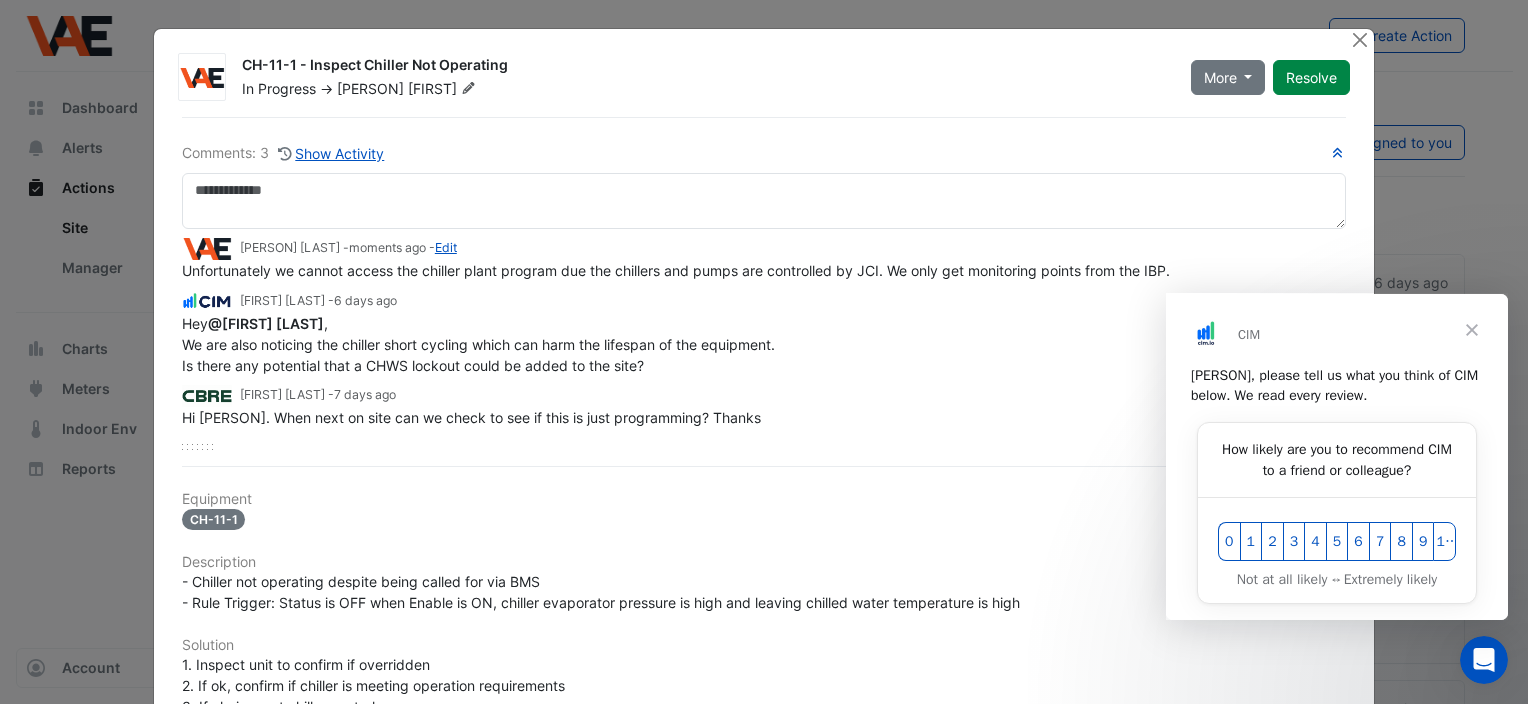 scroll, scrollTop: 0, scrollLeft: 0, axis: both 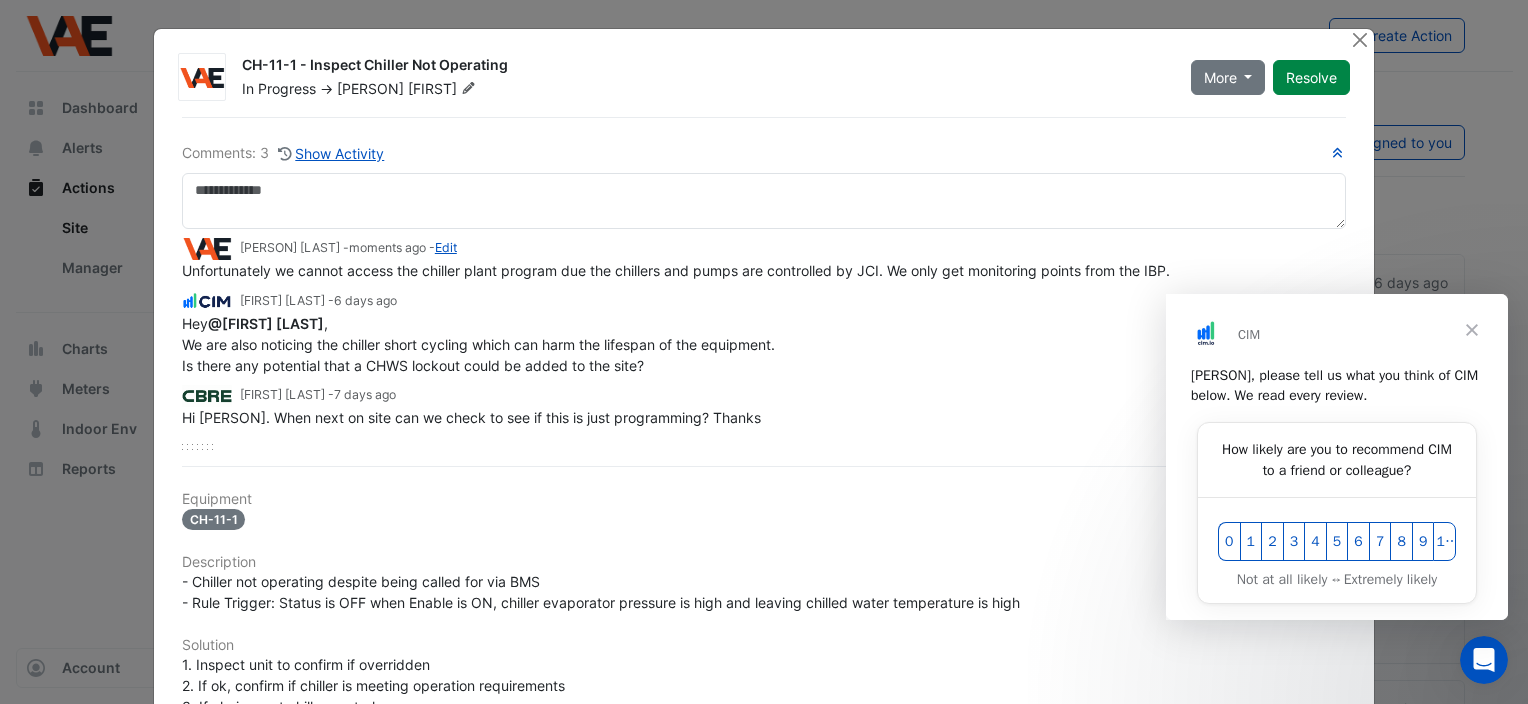 click at bounding box center (1472, 330) 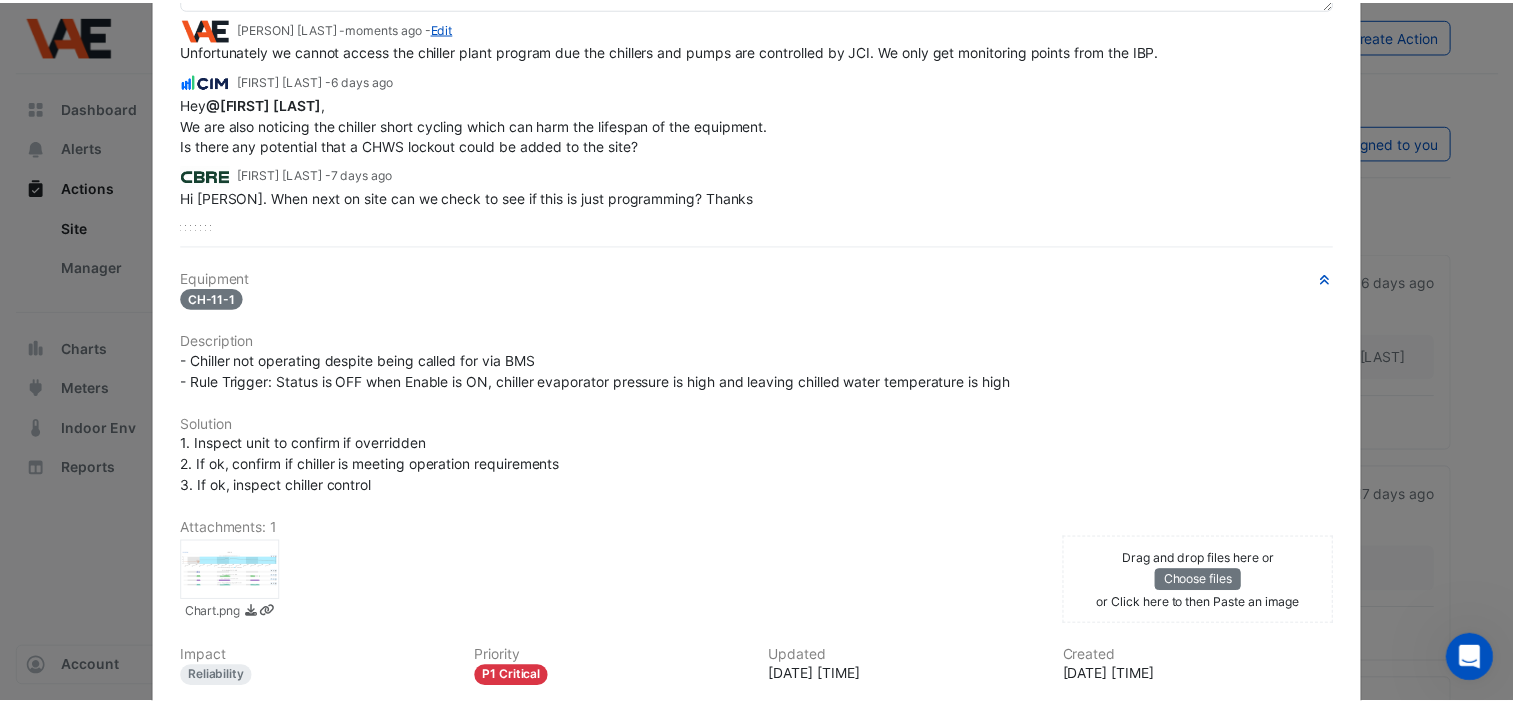scroll, scrollTop: 0, scrollLeft: 0, axis: both 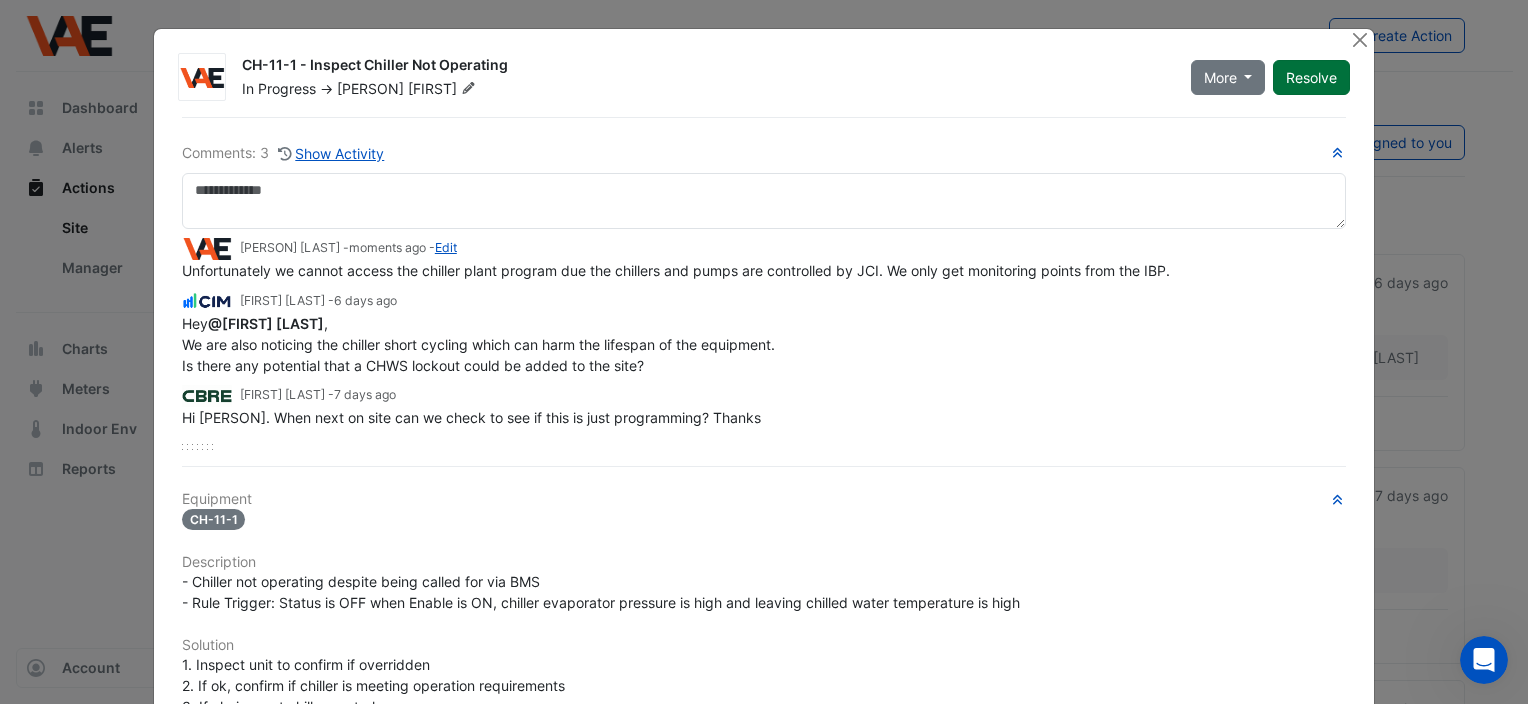 click on "Resolve" 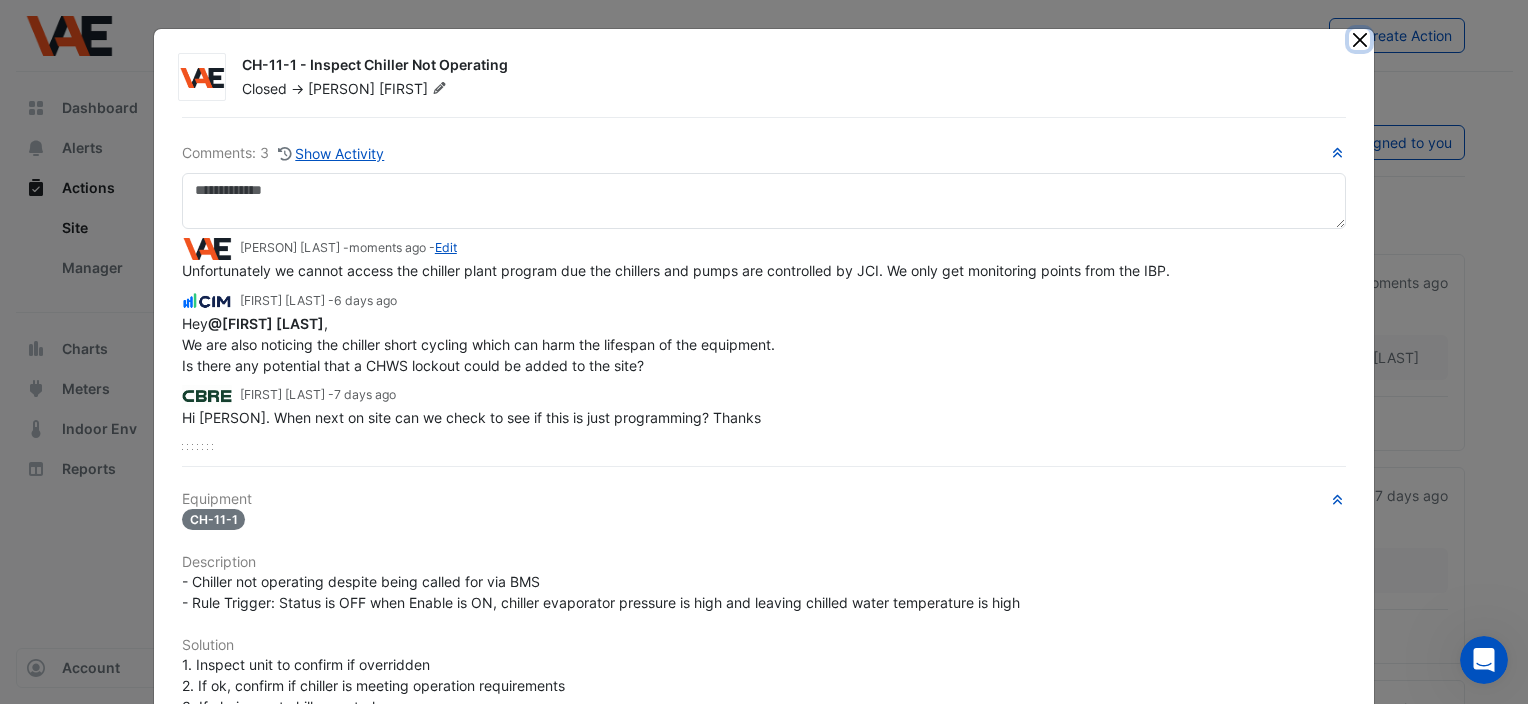 click 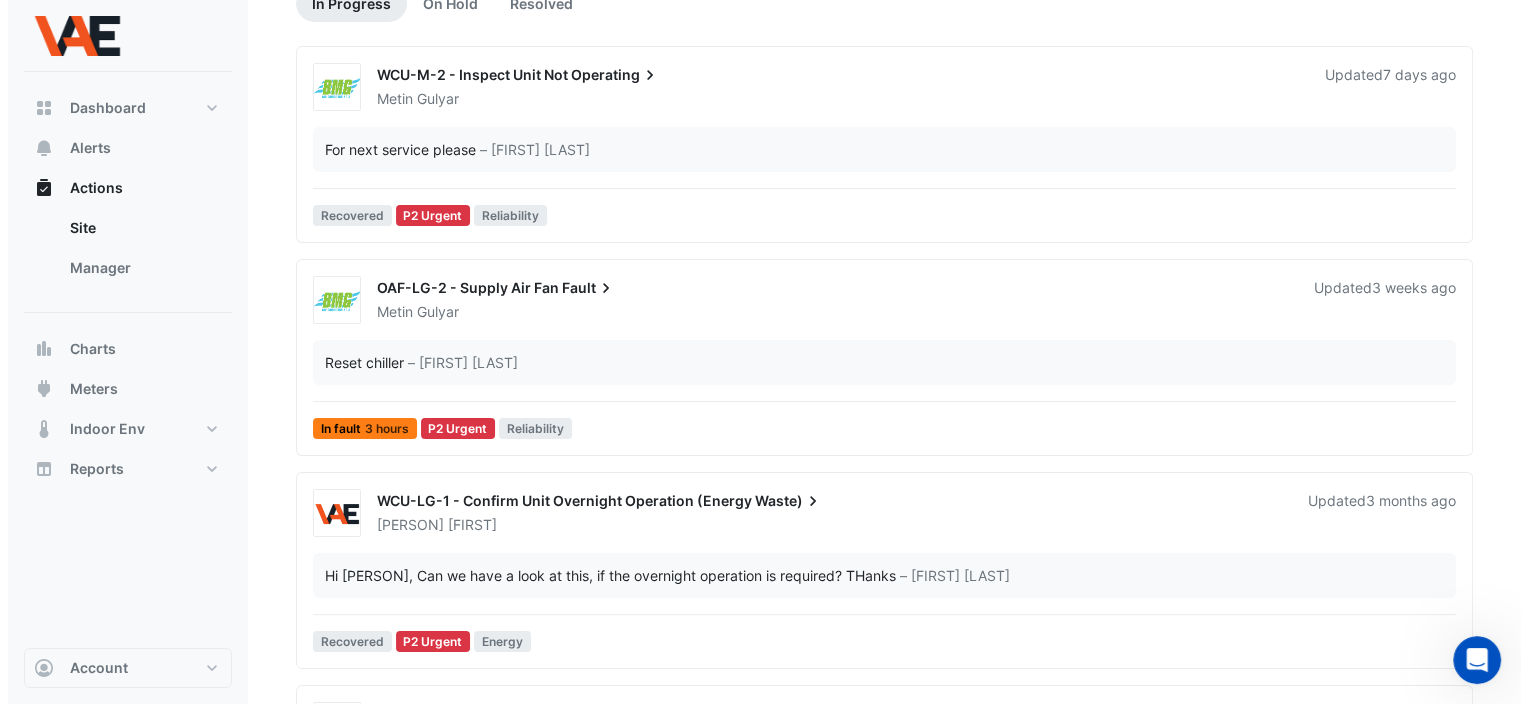 scroll, scrollTop: 0, scrollLeft: 0, axis: both 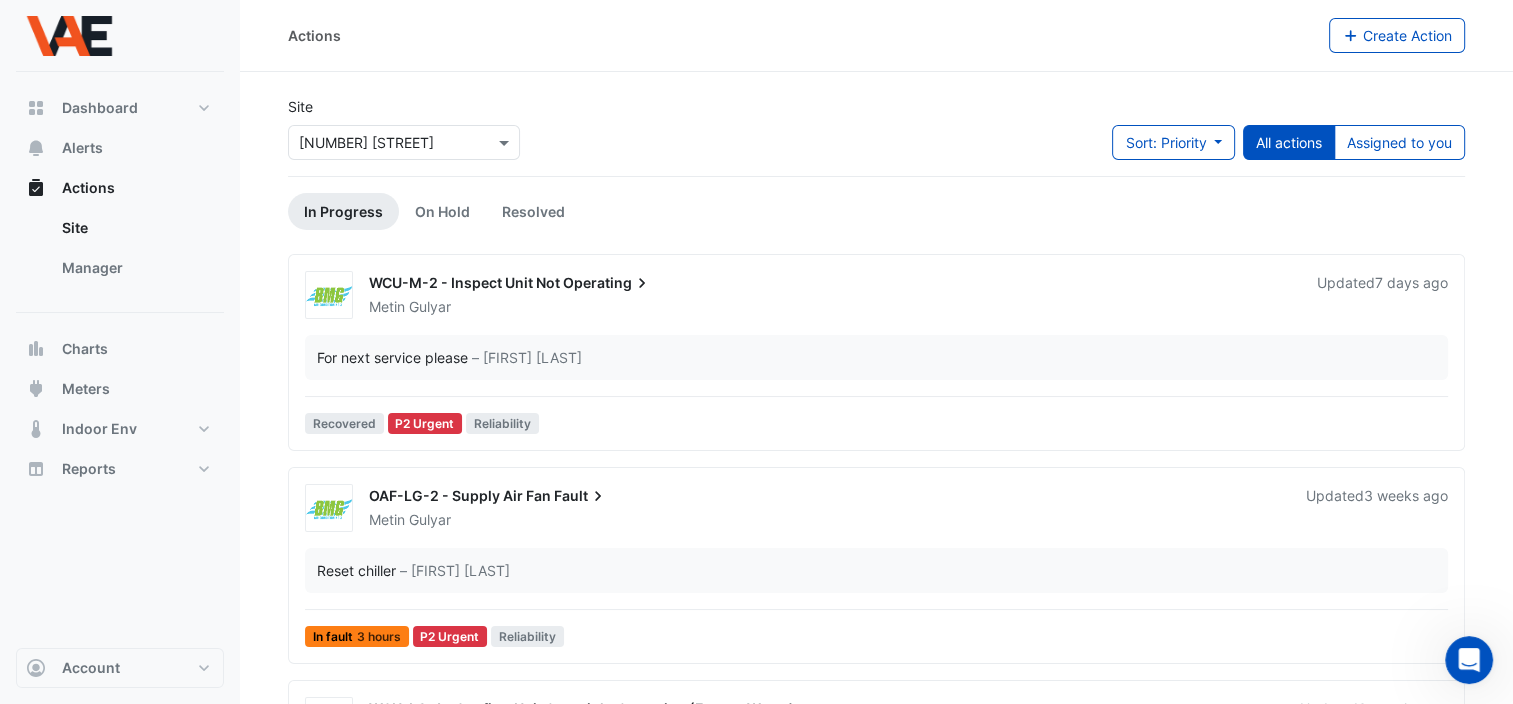 click on "WCU-M-2 - Inspect Unit Not" at bounding box center (464, 282) 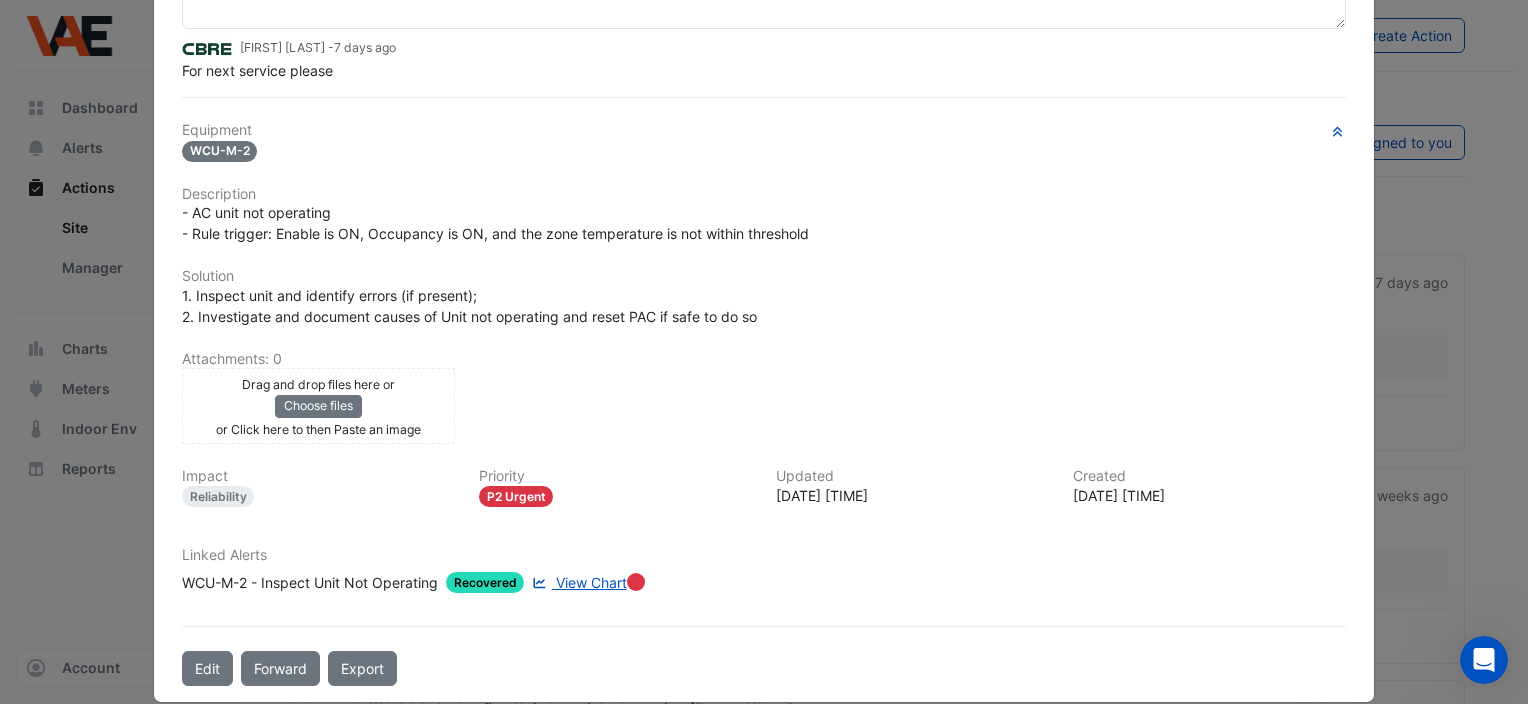 scroll, scrollTop: 218, scrollLeft: 0, axis: vertical 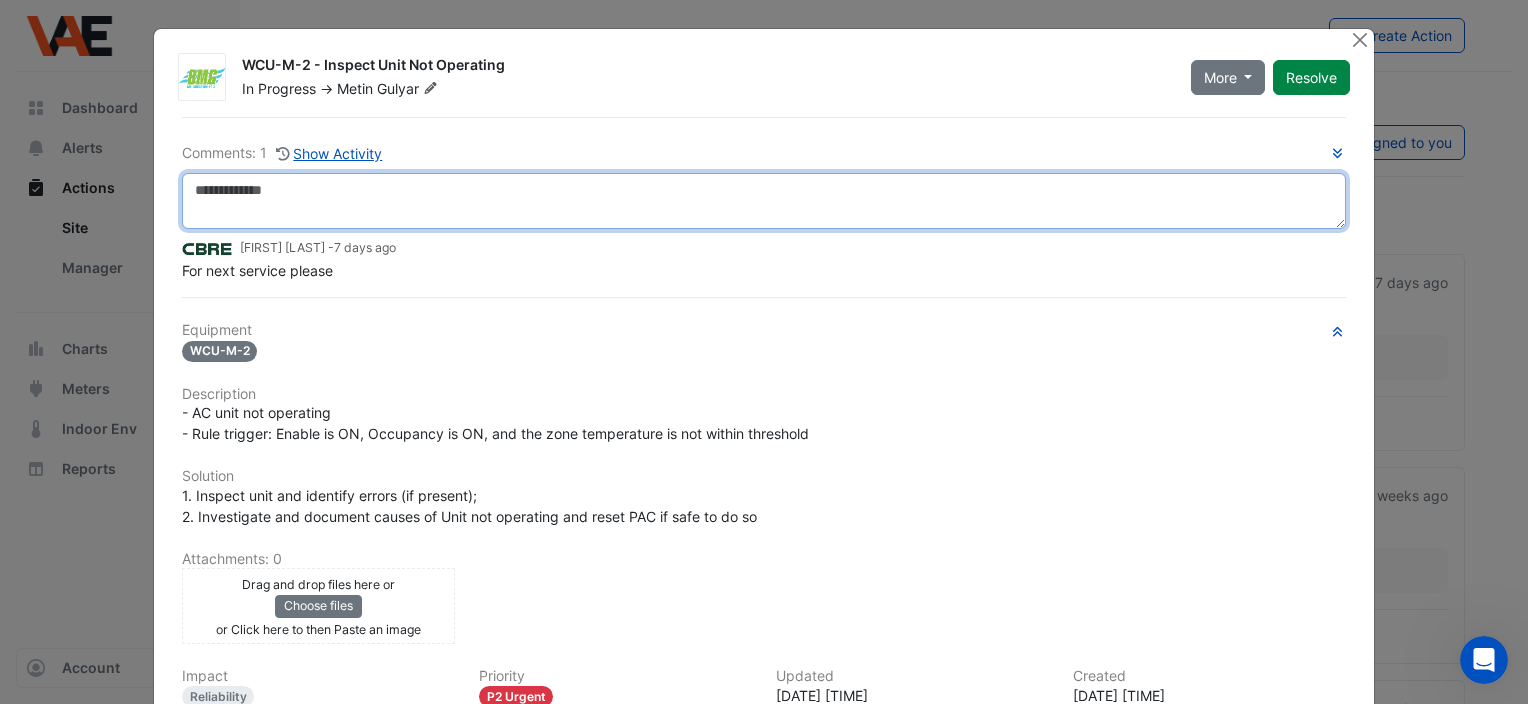 click at bounding box center [764, 201] 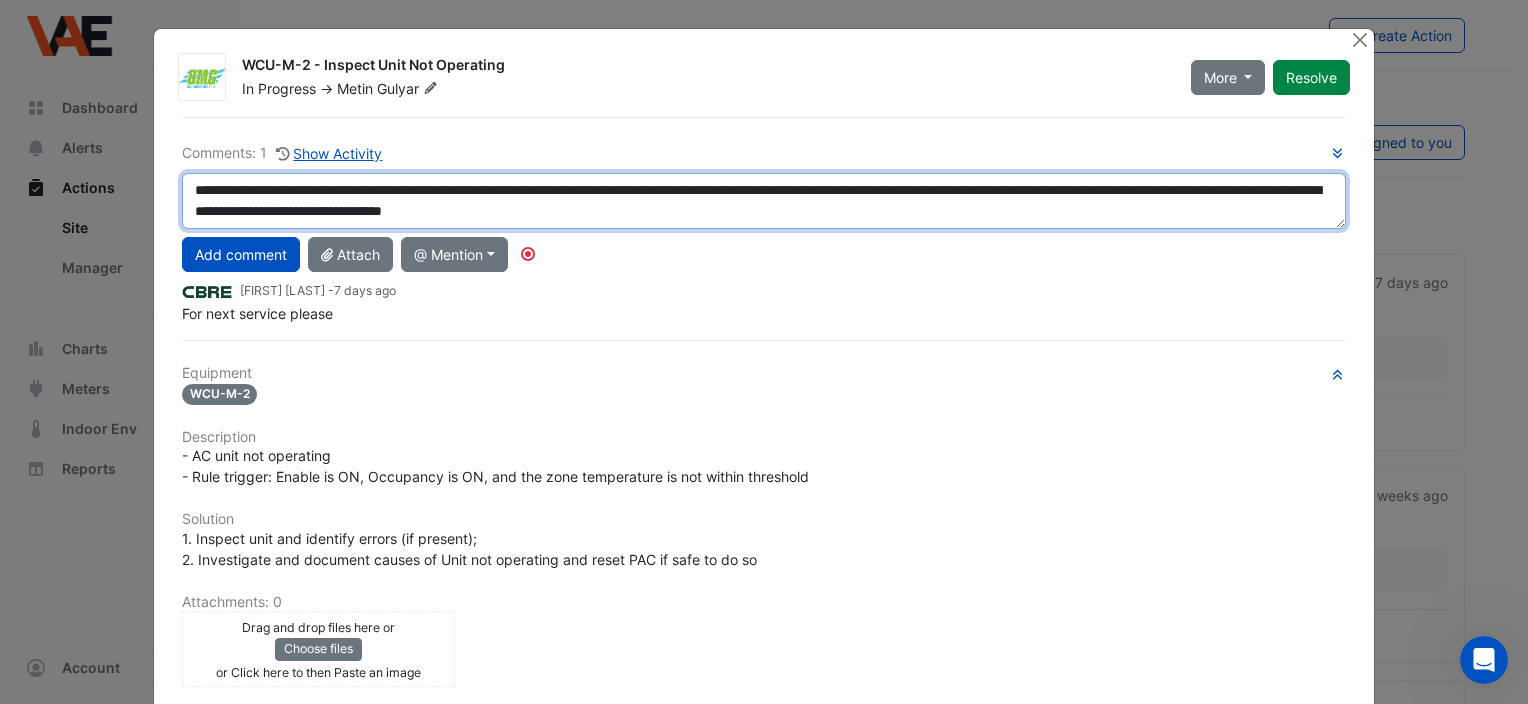 drag, startPoint x: 616, startPoint y: 208, endPoint x: 734, endPoint y: 213, distance: 118.10589 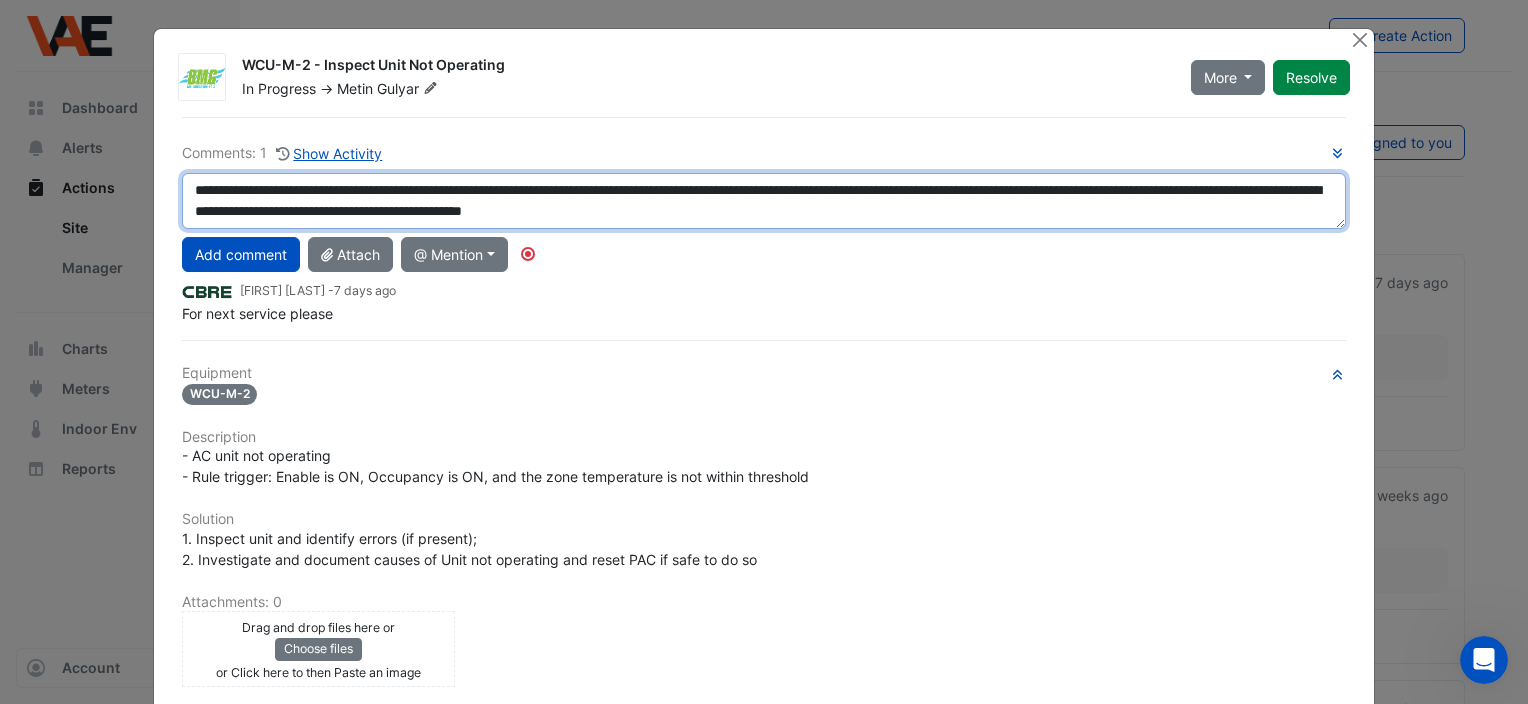 click on "**********" at bounding box center (764, 201) 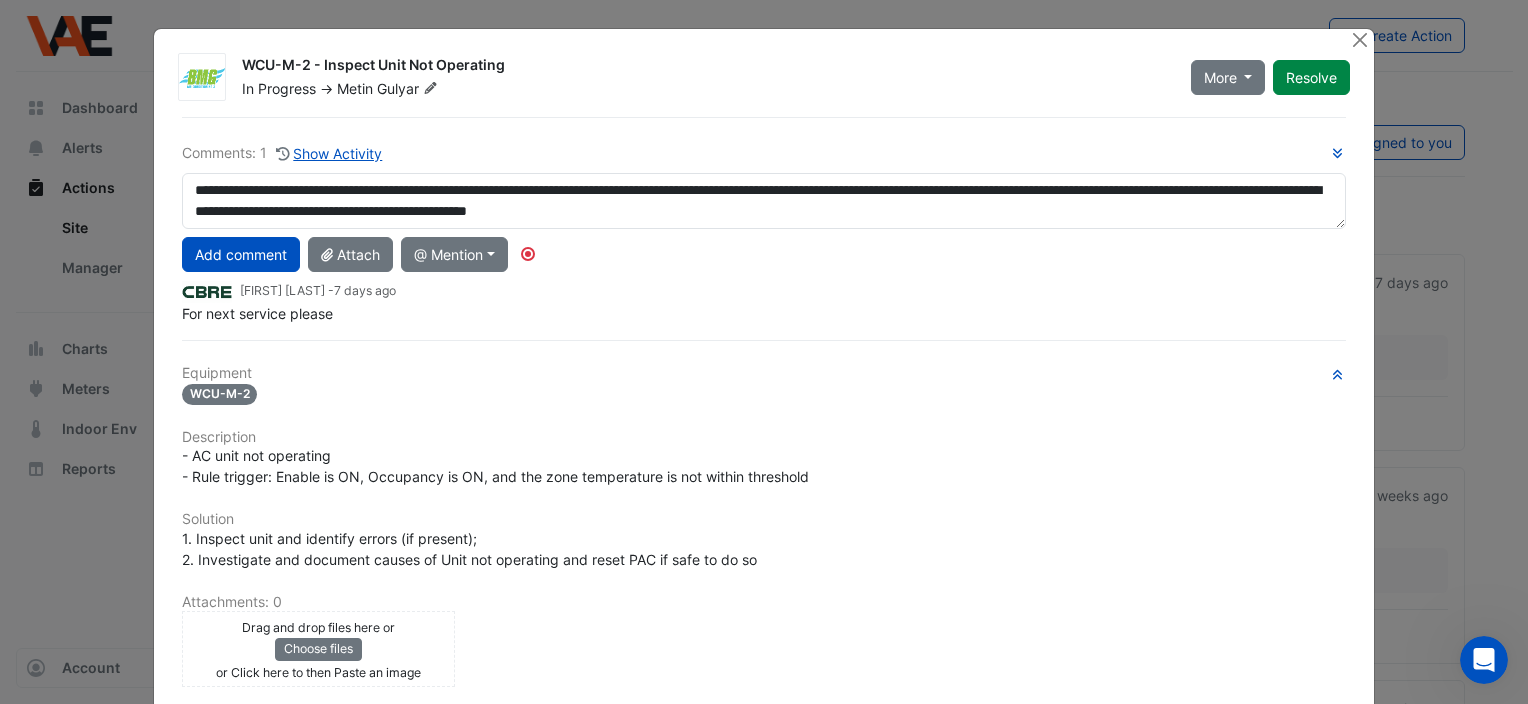 click on "Add comment
Attach
@ Mention
BMG Air Conditioning
Josh Watson
Metin  Gulyar
Barings
Tom Ivanovski
CBRE ARA
Arya Dsouza
Marc De Szell
CIM
CIM Support
Manuel Margelis
VAE Group
Anthony  Marcelli" 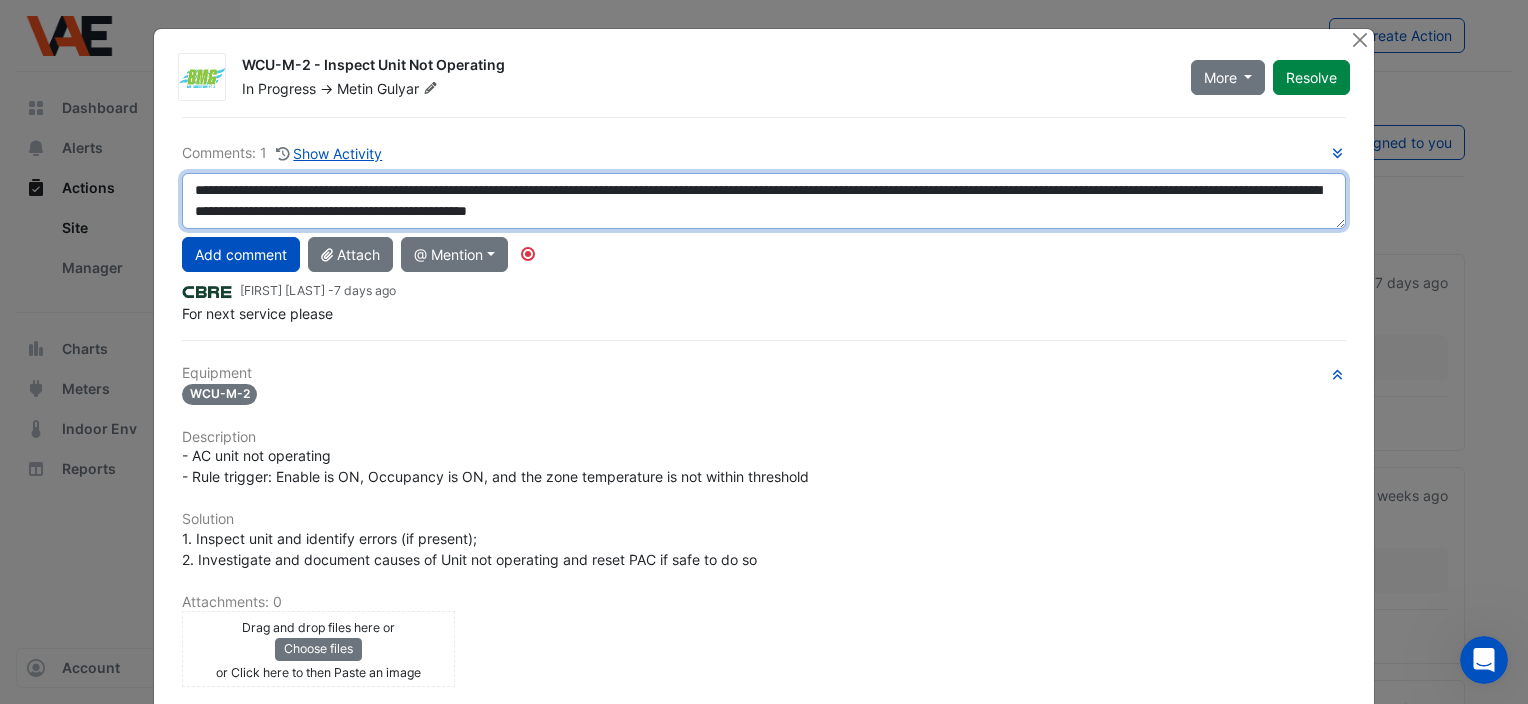 click on "**********" at bounding box center (764, 201) 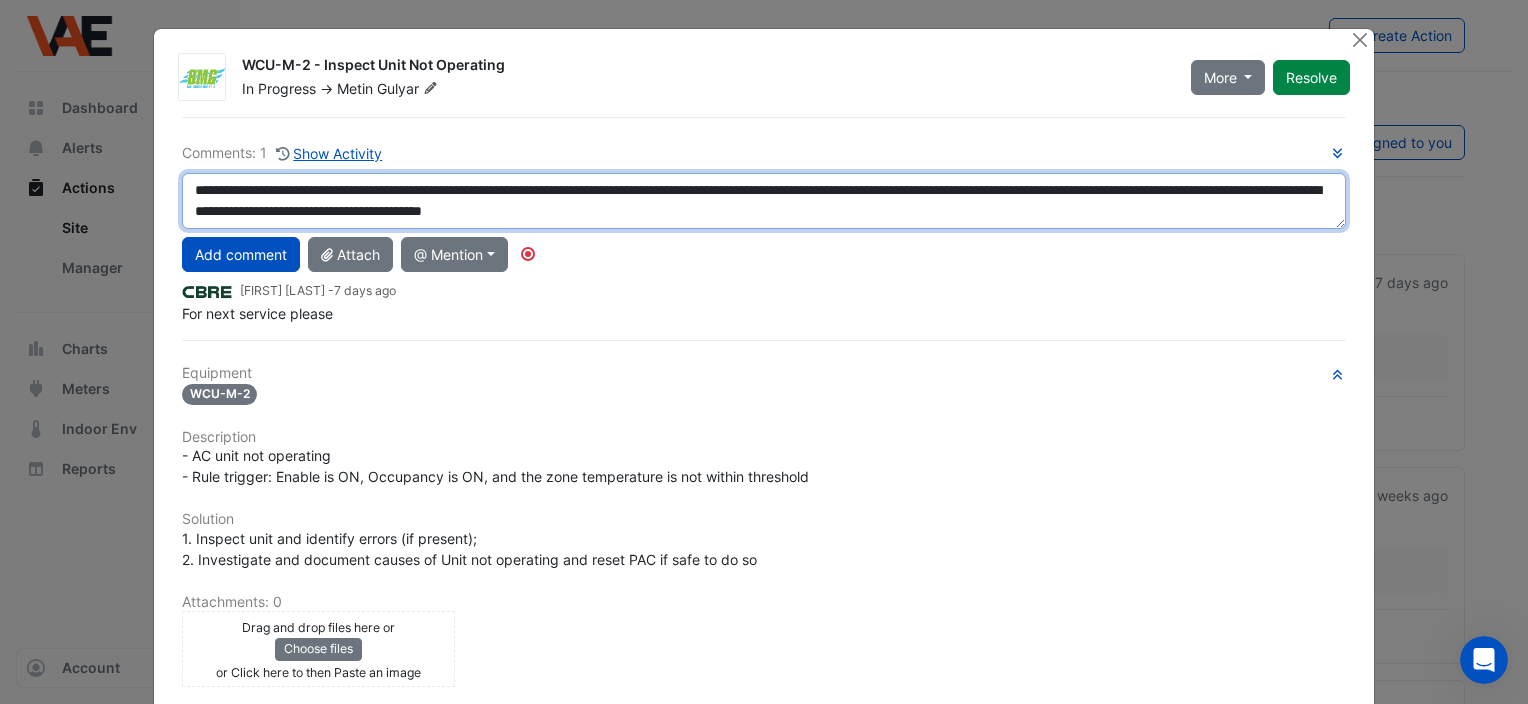click on "**********" at bounding box center (764, 201) 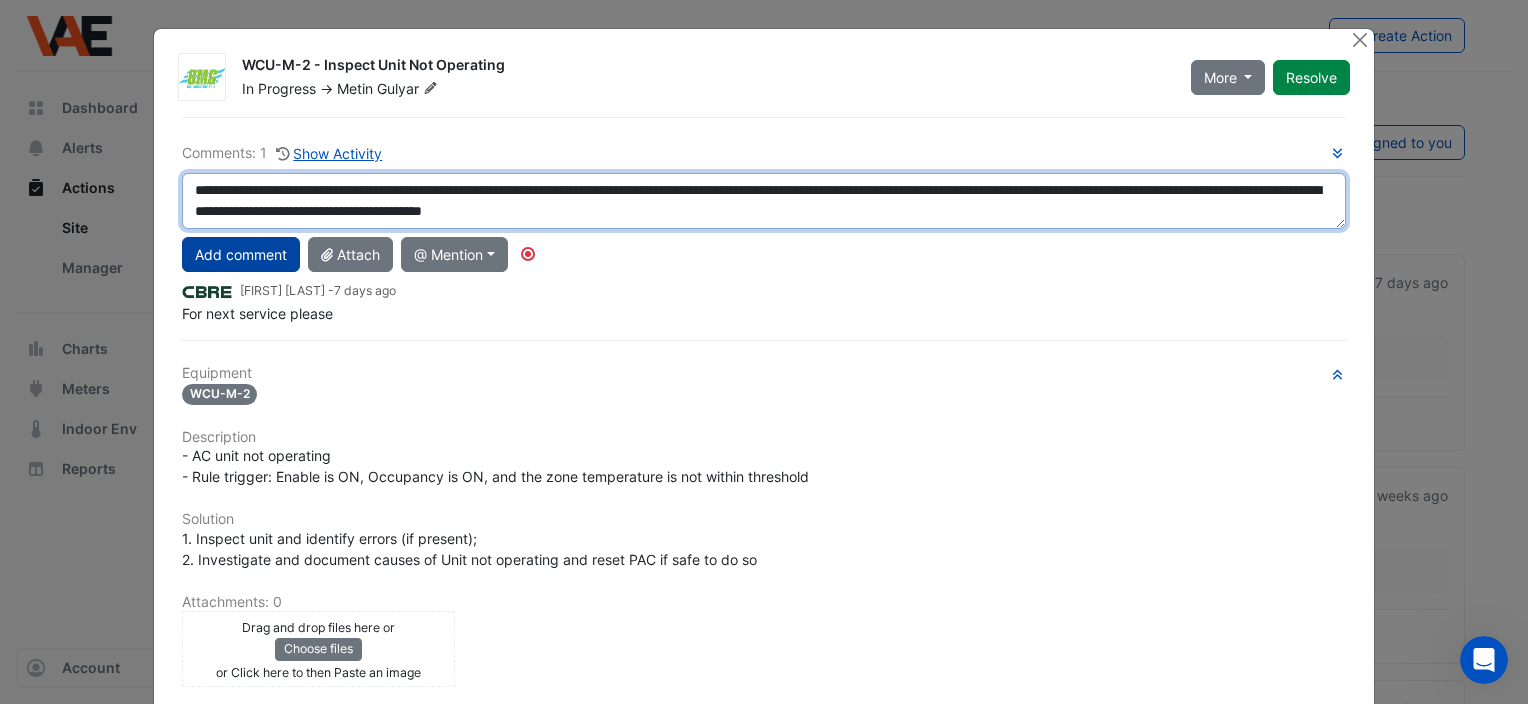 type on "**********" 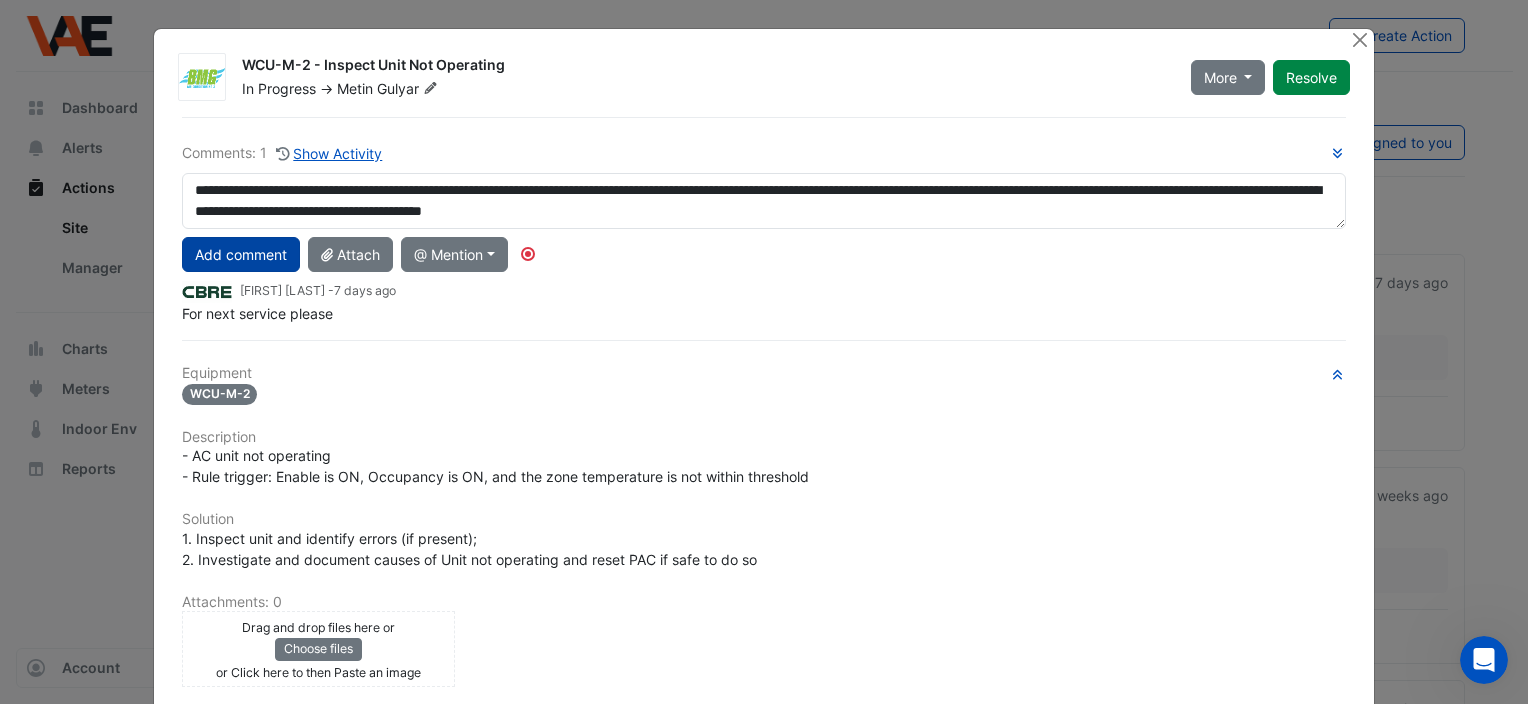 click on "Add comment" 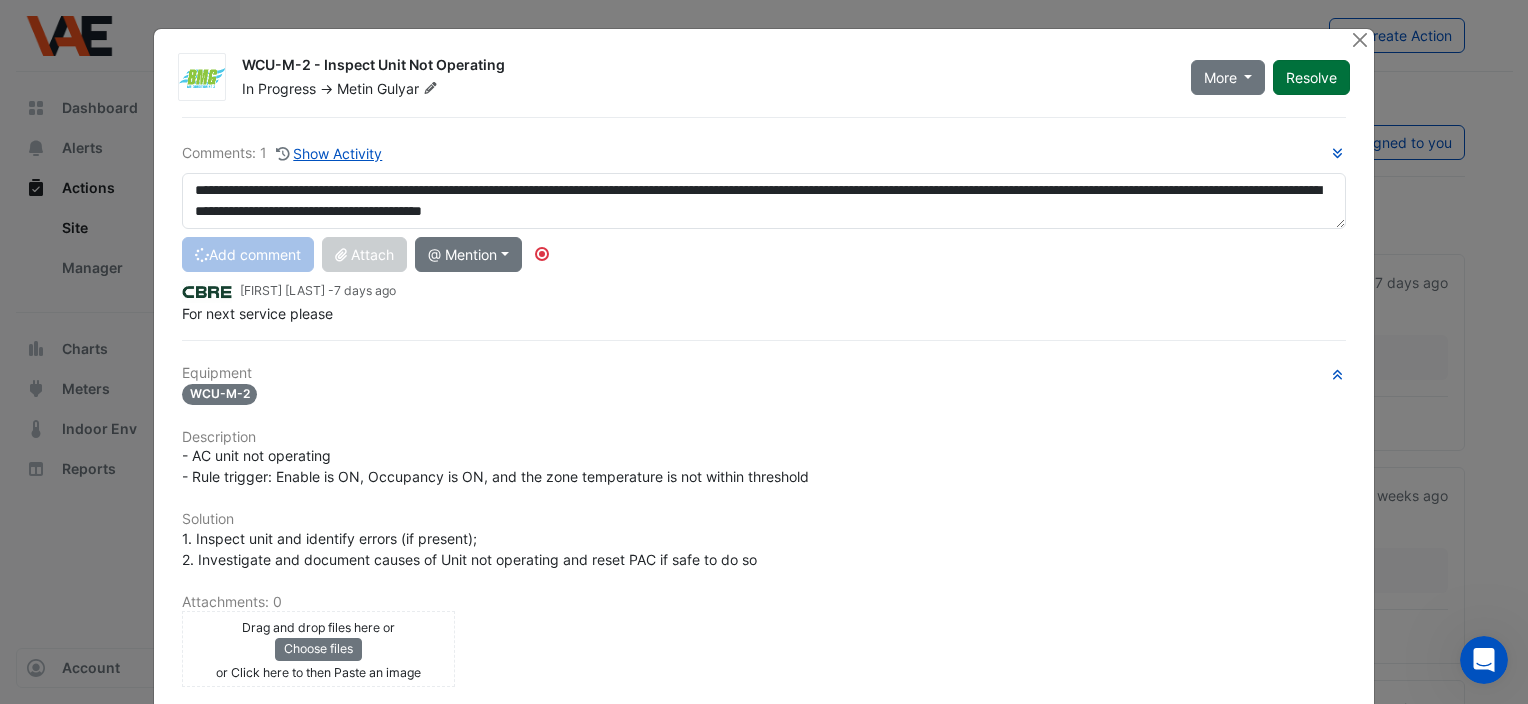 type 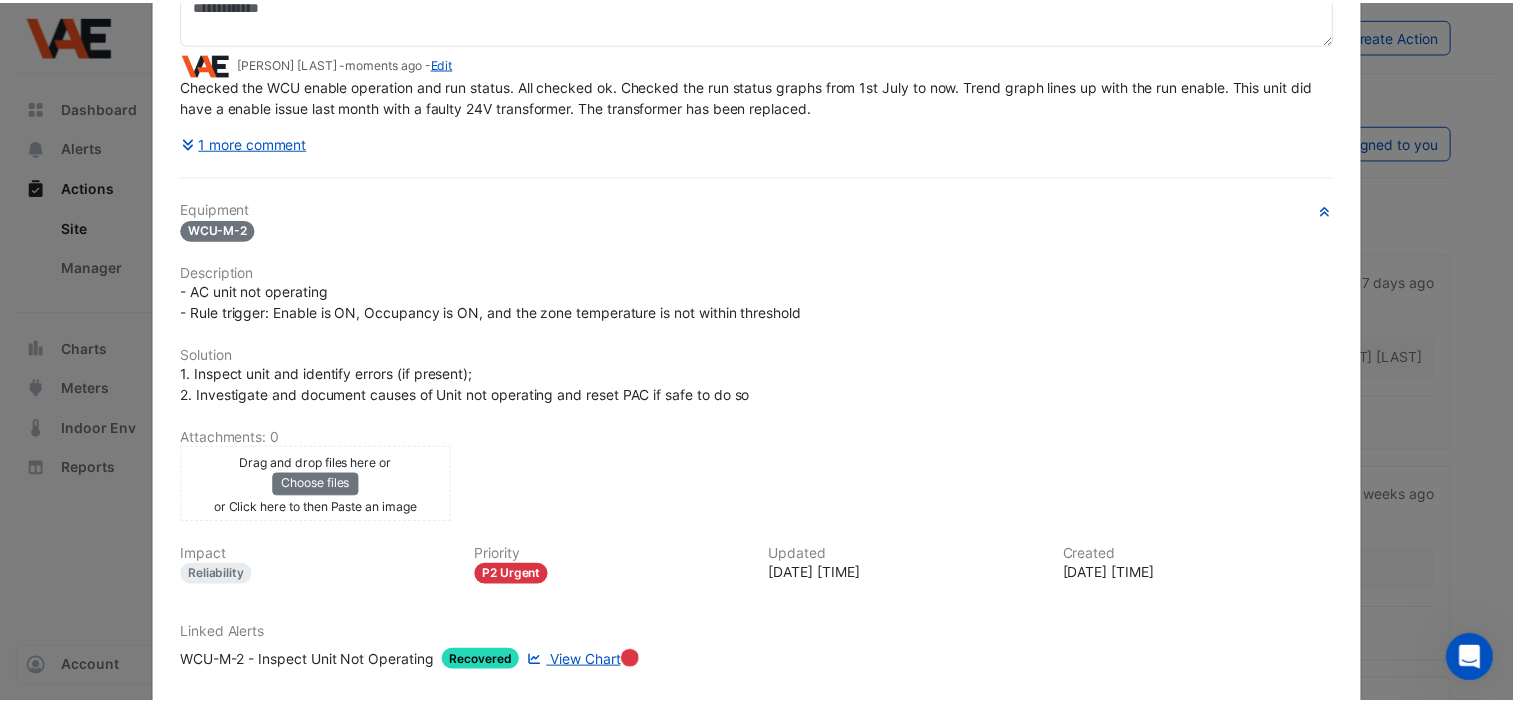 scroll, scrollTop: 0, scrollLeft: 0, axis: both 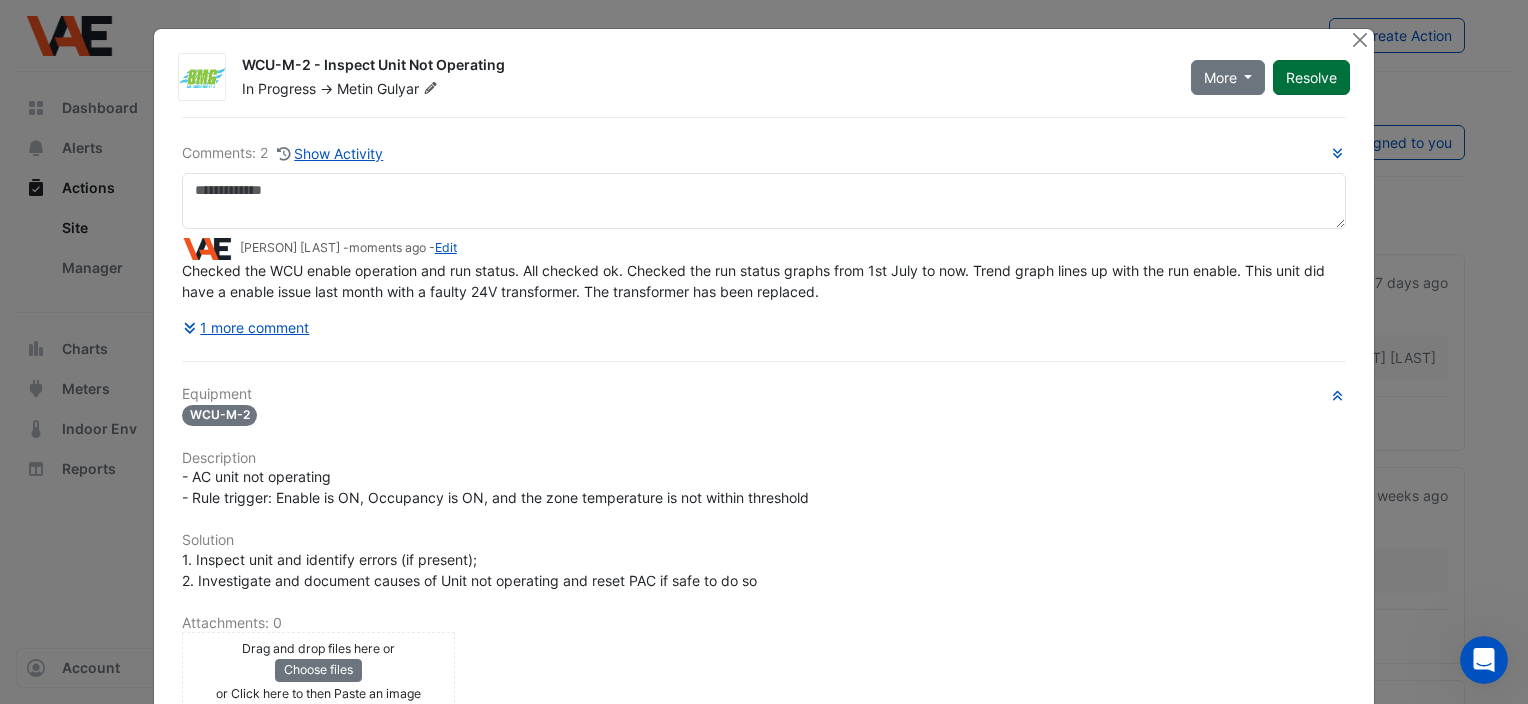 click on "Resolve" 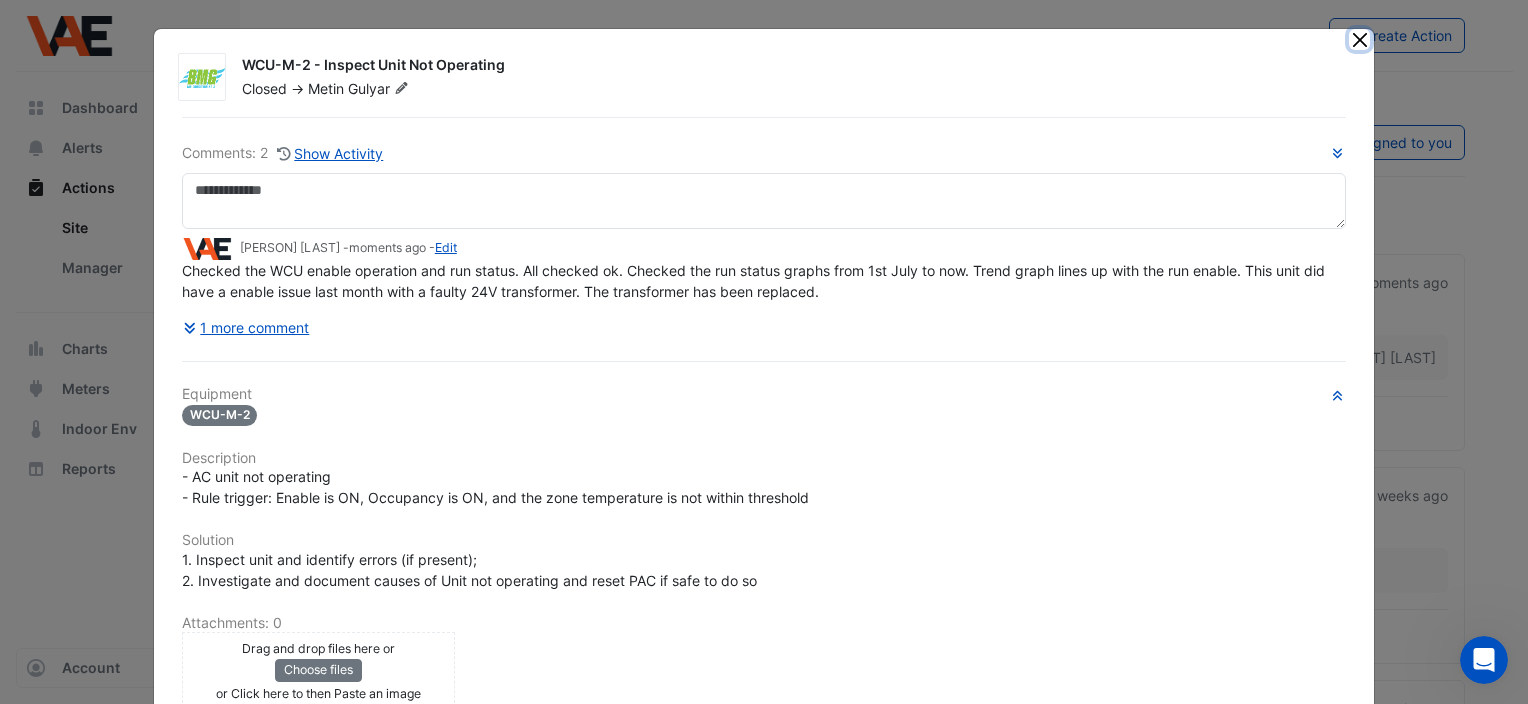 click 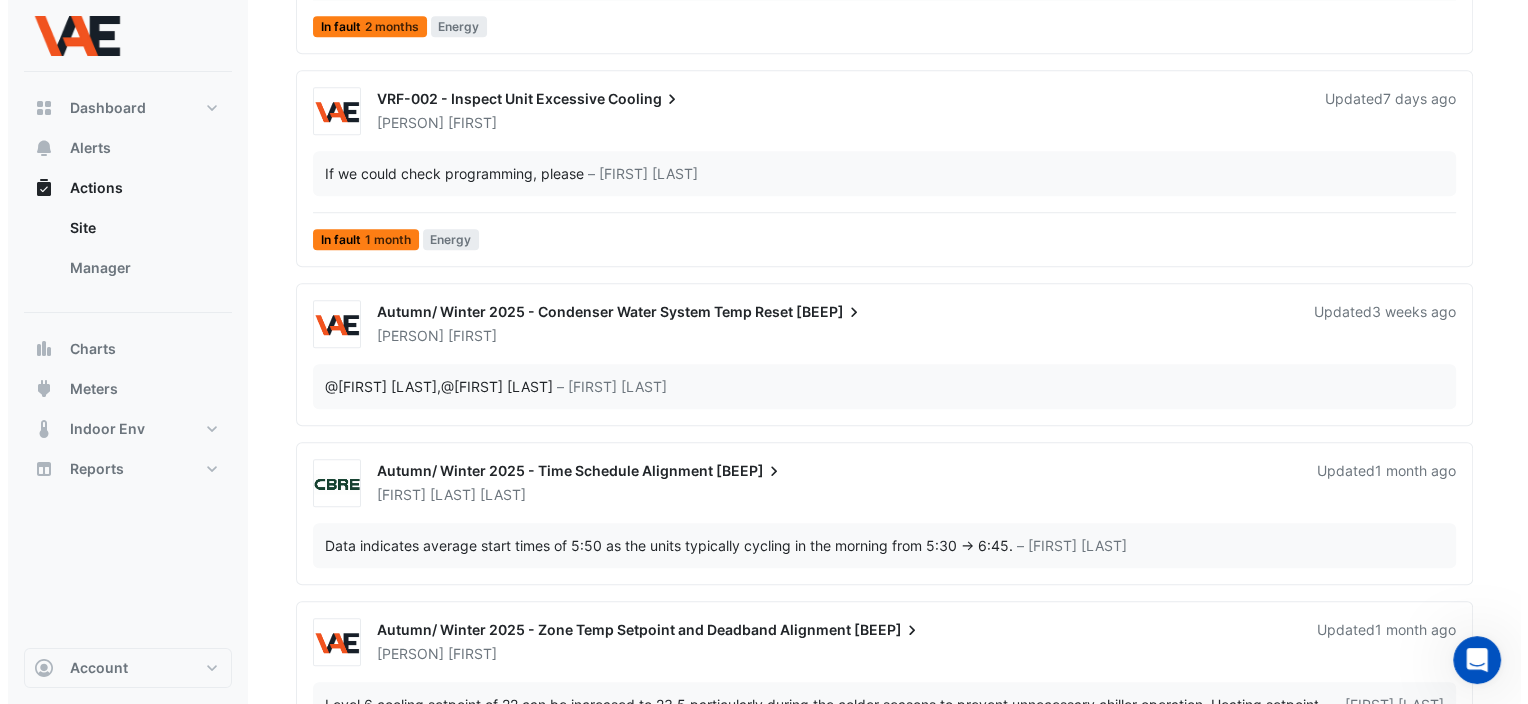 scroll, scrollTop: 1500, scrollLeft: 0, axis: vertical 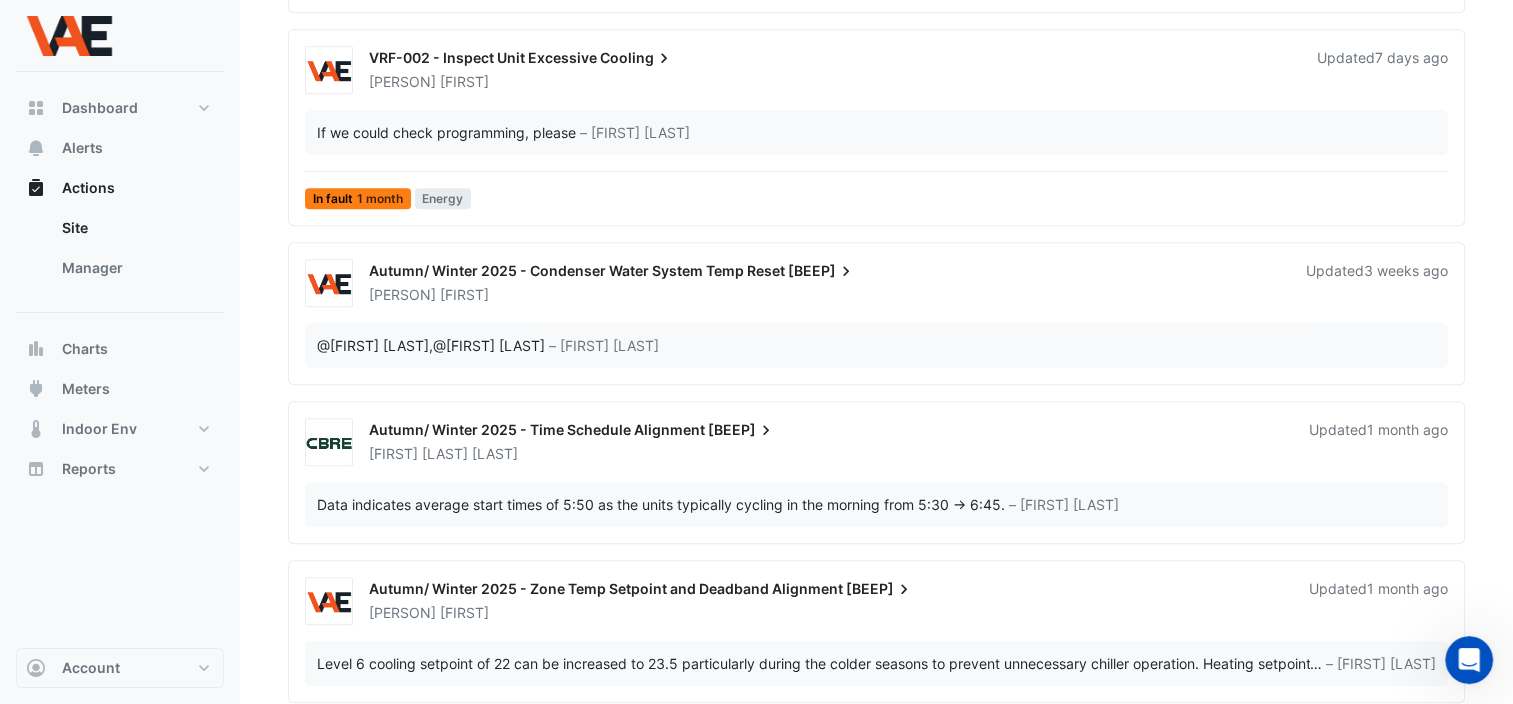click on "Autumn/ Winter 2025 - Time Schedule Alignment" at bounding box center [537, 429] 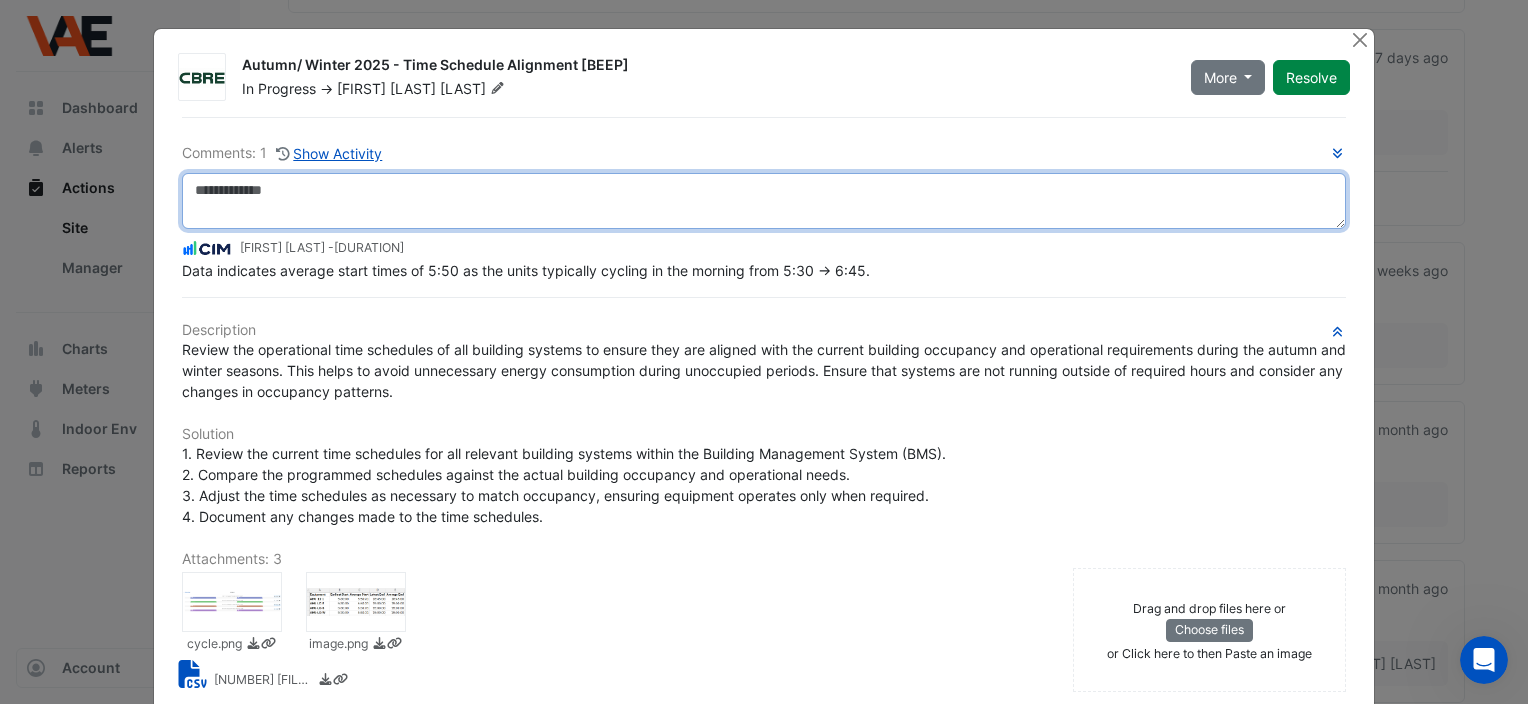 click at bounding box center [764, 201] 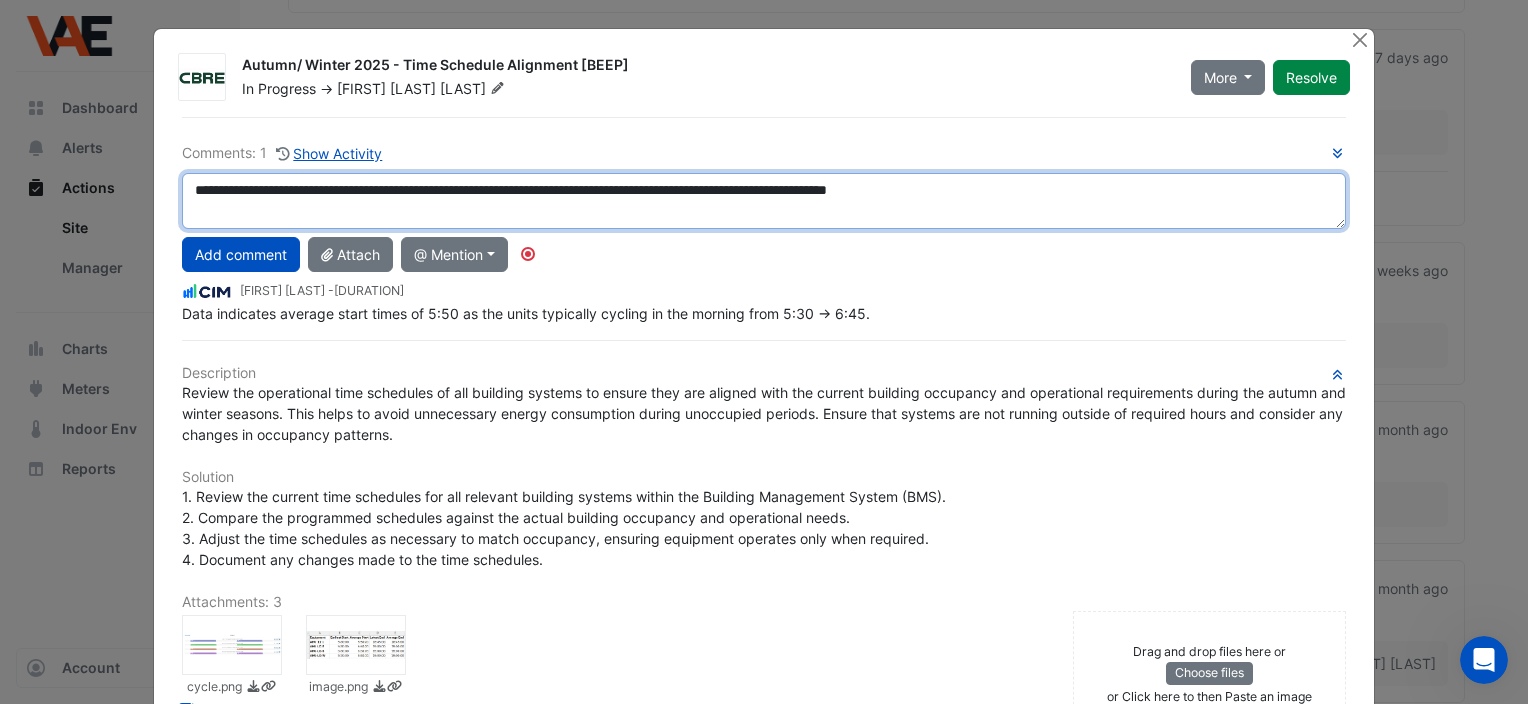 click on "**********" at bounding box center (764, 201) 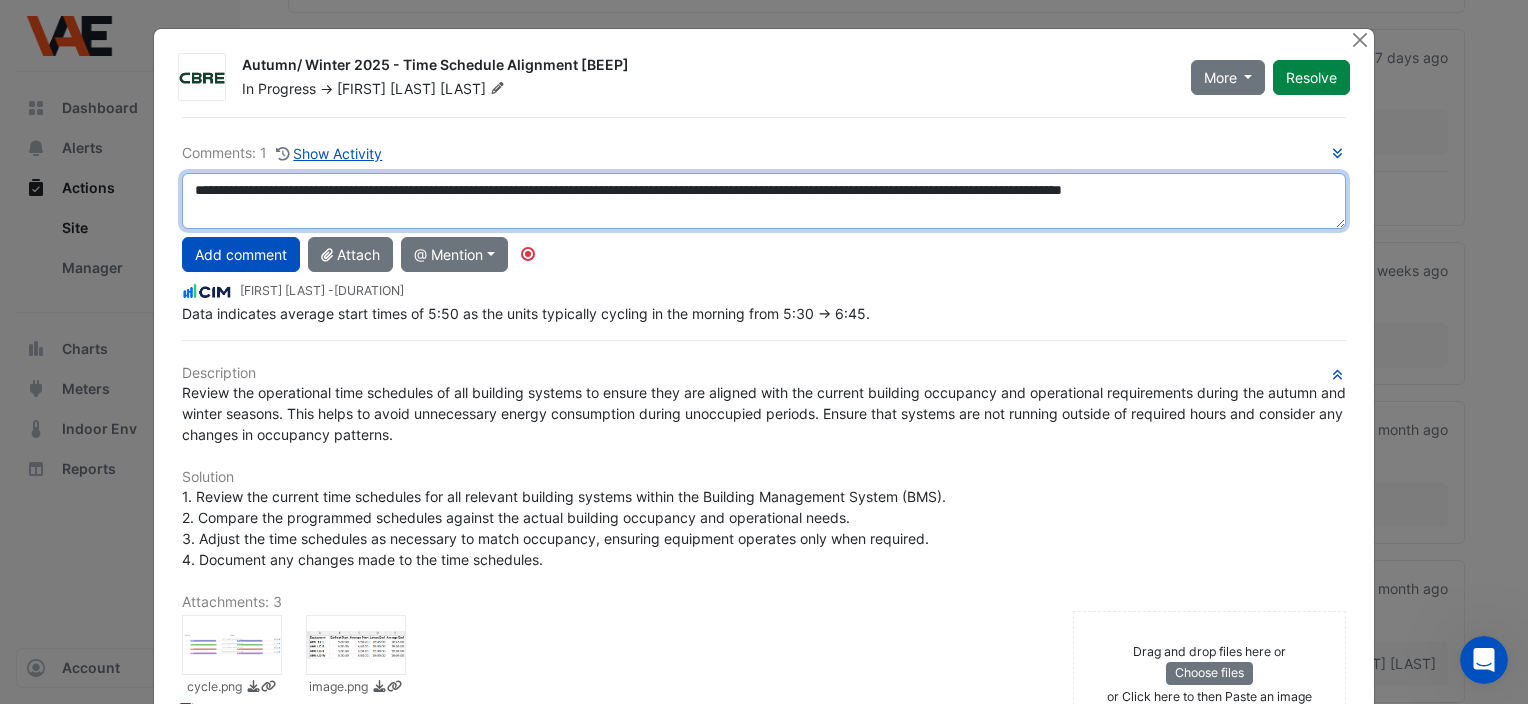click on "**********" at bounding box center [764, 201] 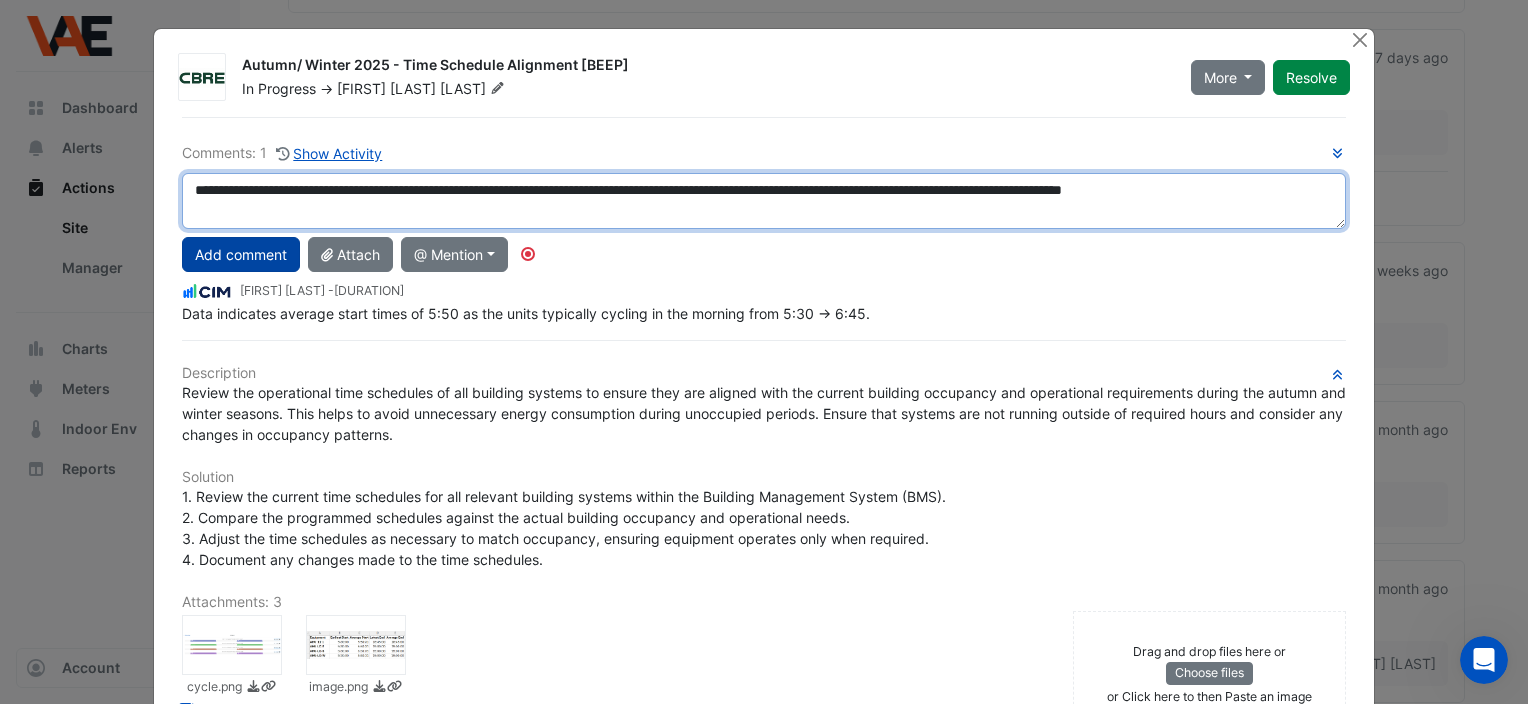 type on "**********" 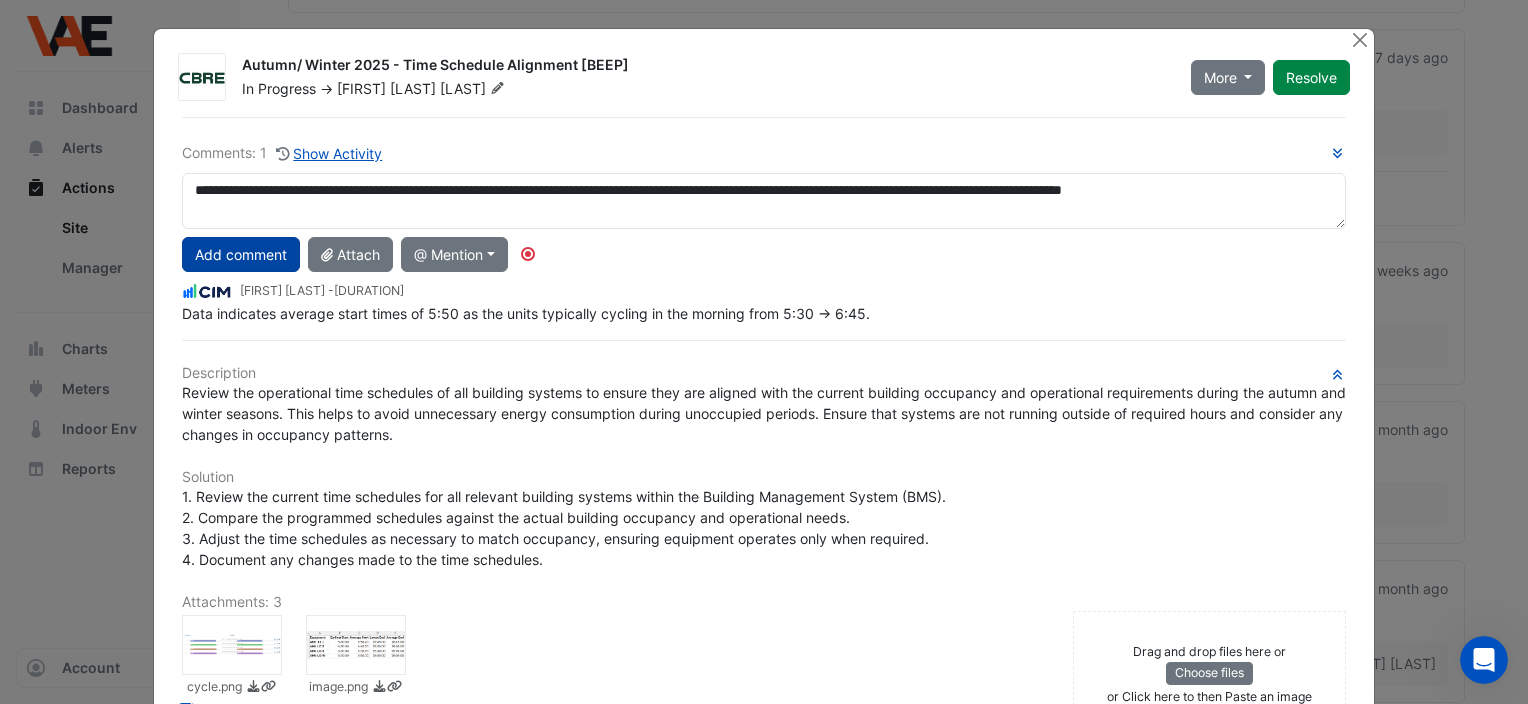 drag, startPoint x: 238, startPoint y: 246, endPoint x: 573, endPoint y: 234, distance: 335.21484 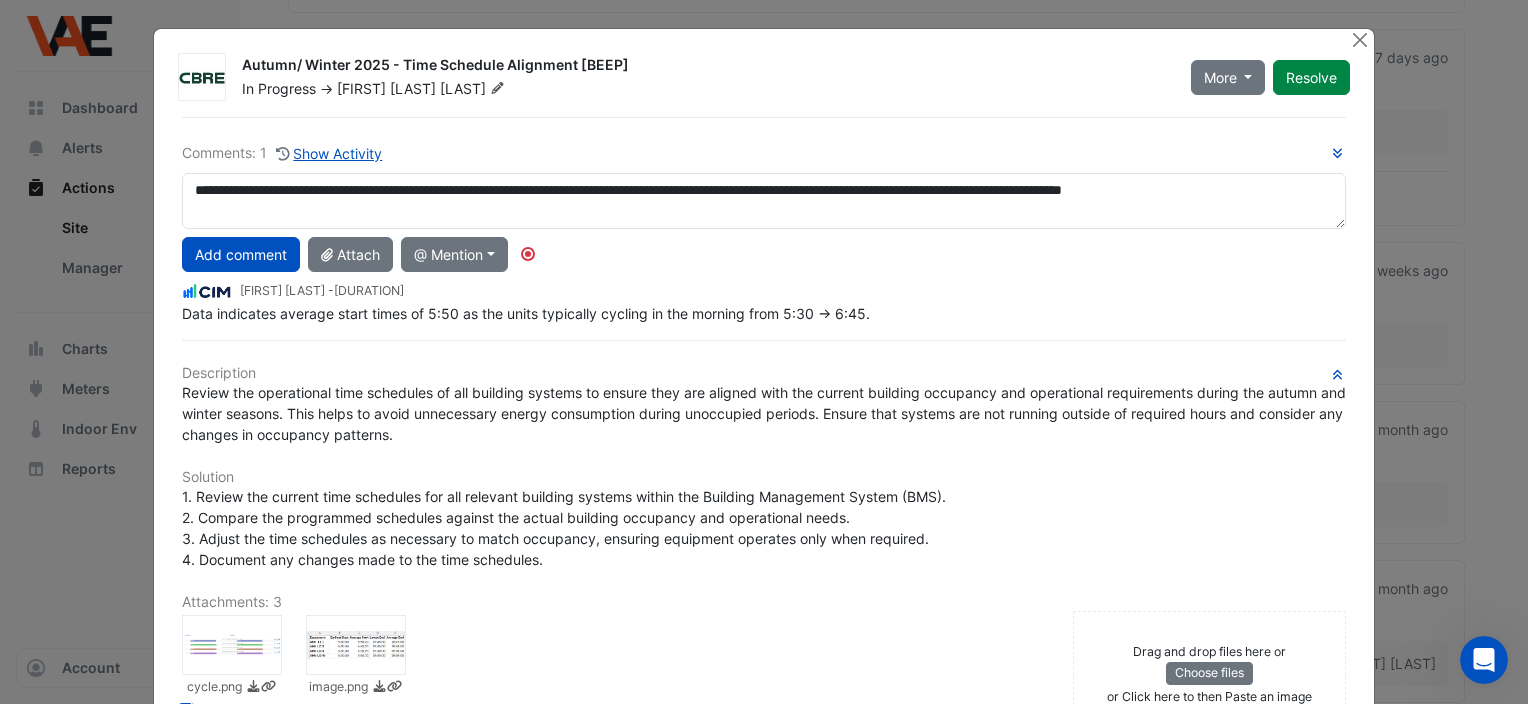 click on "Add comment" 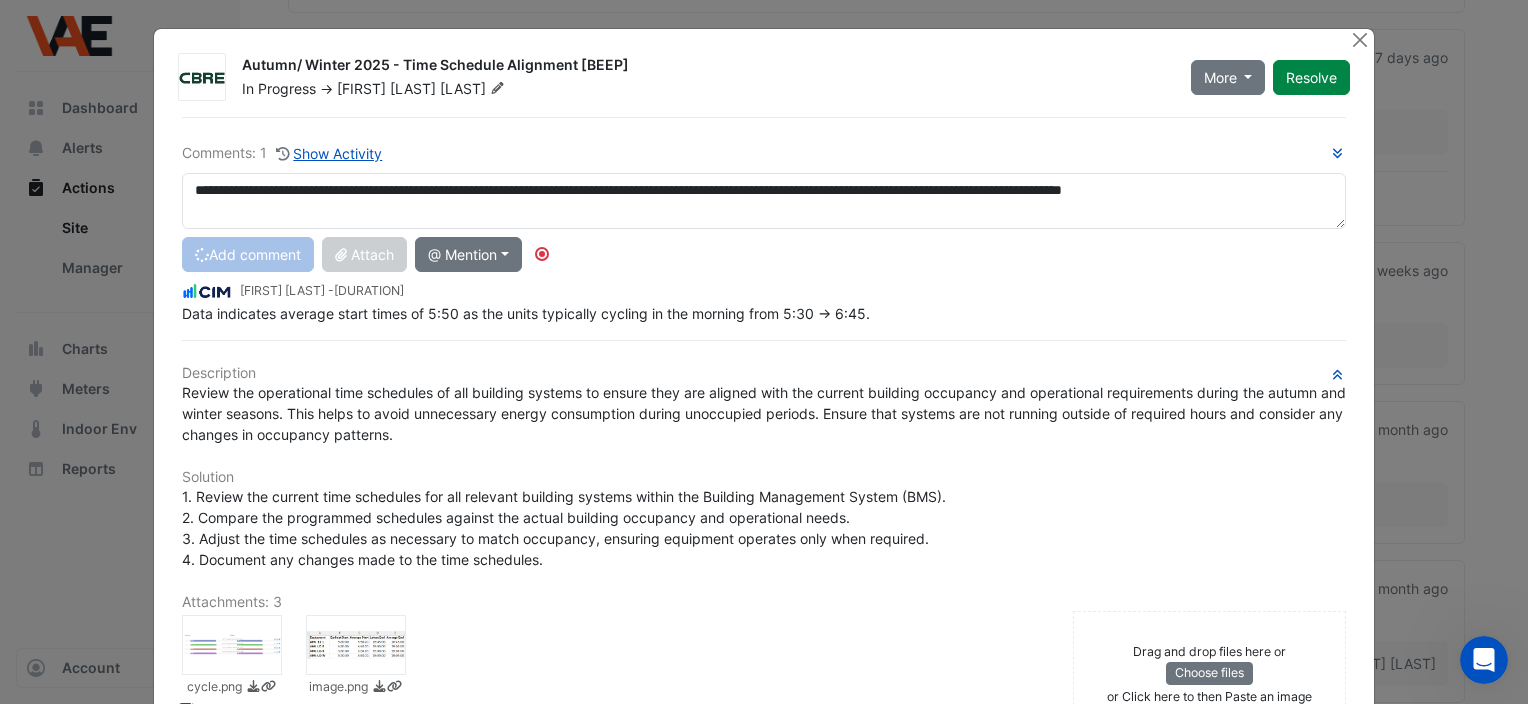 type 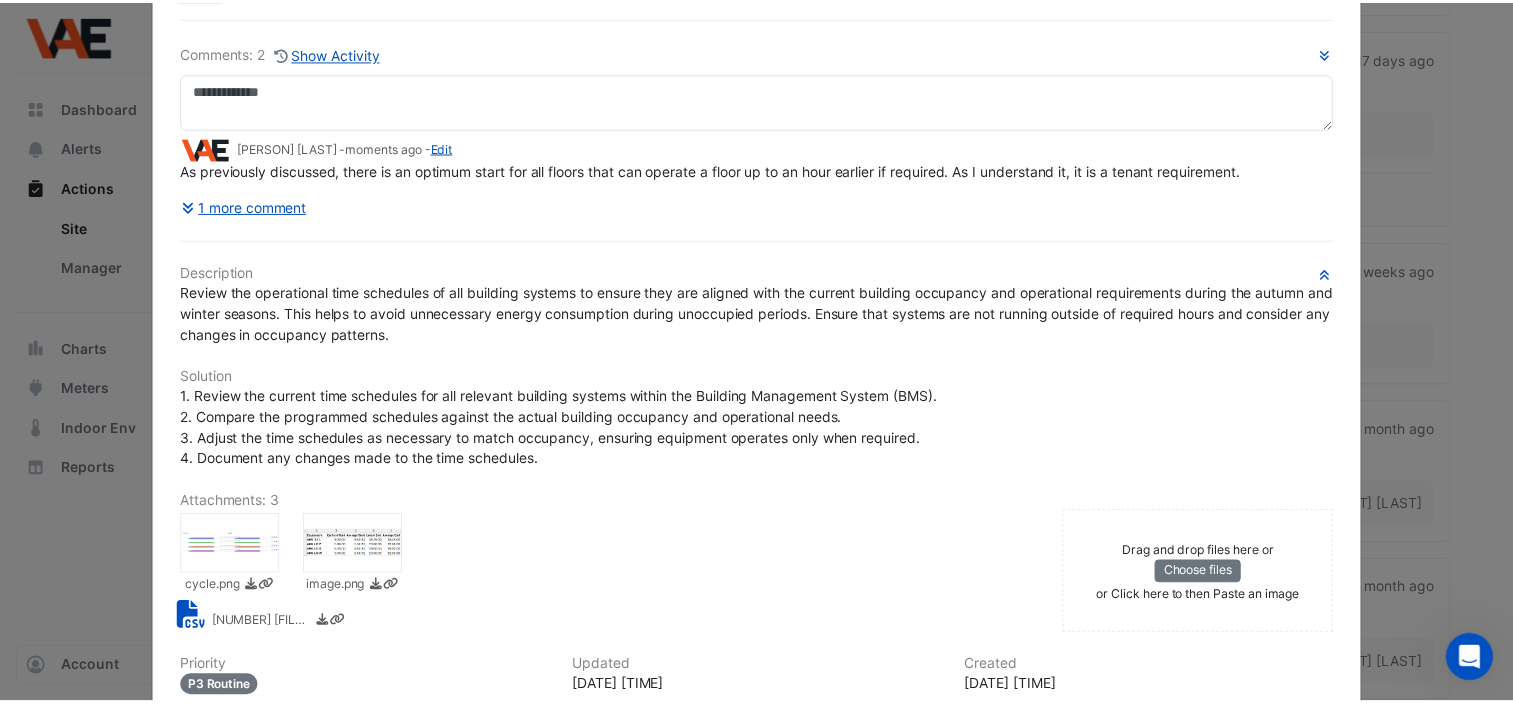 scroll, scrollTop: 0, scrollLeft: 0, axis: both 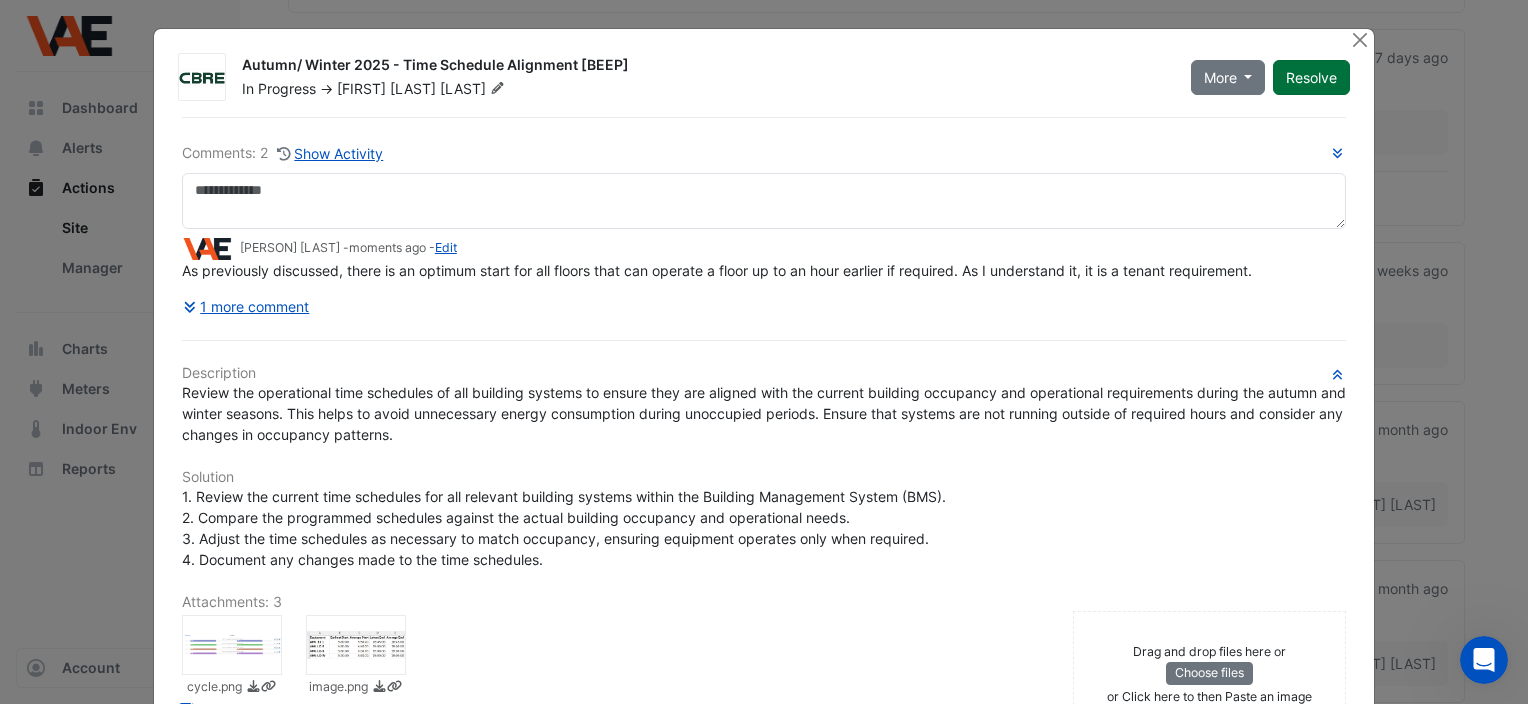 click on "Resolve" 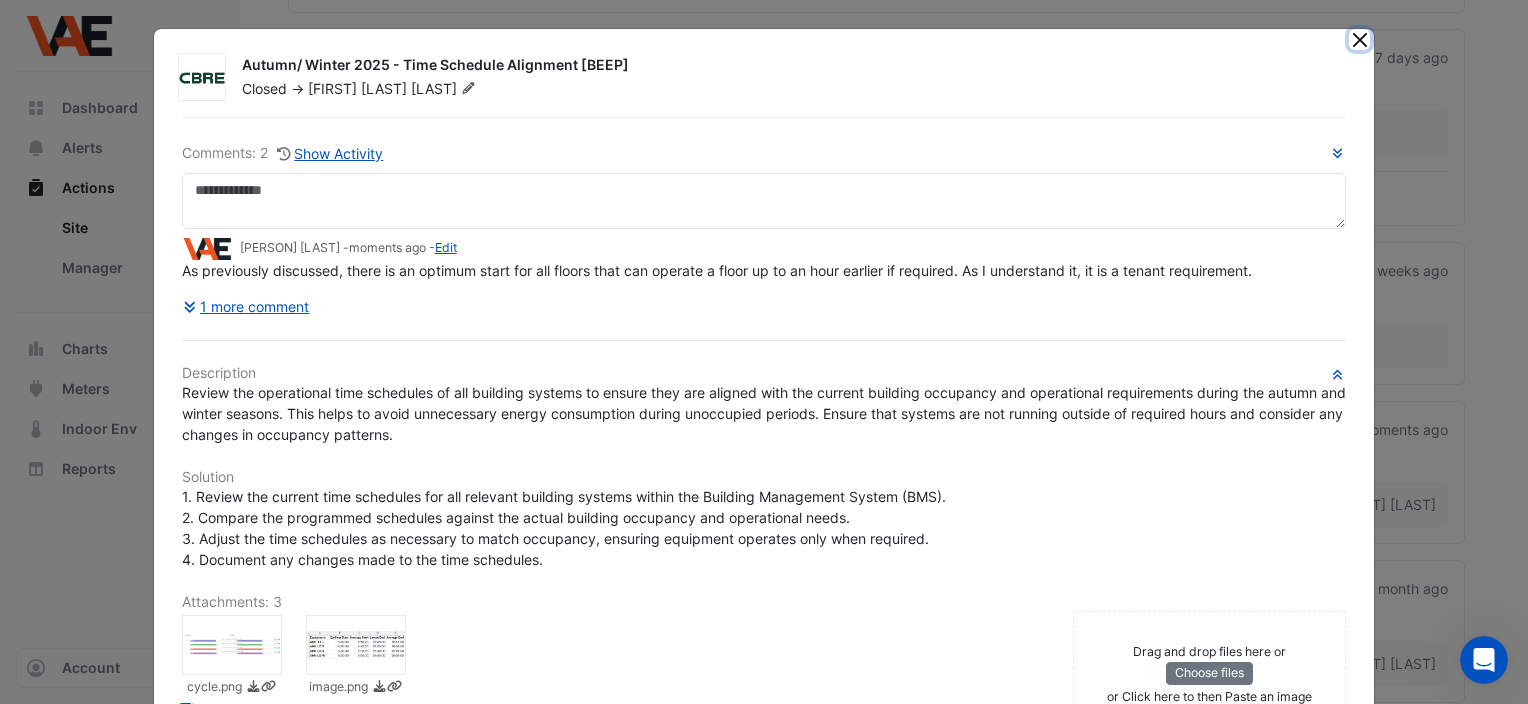 click 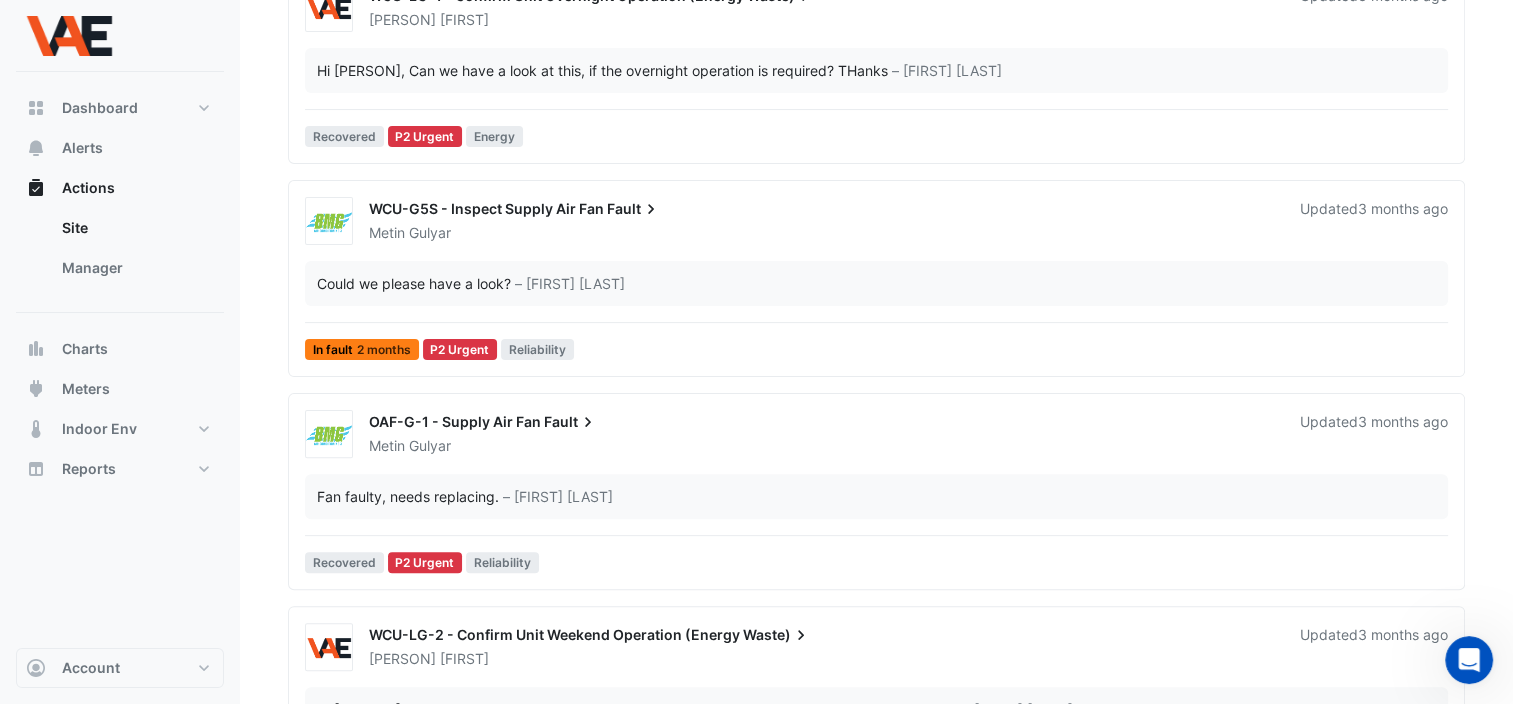 scroll, scrollTop: 400, scrollLeft: 0, axis: vertical 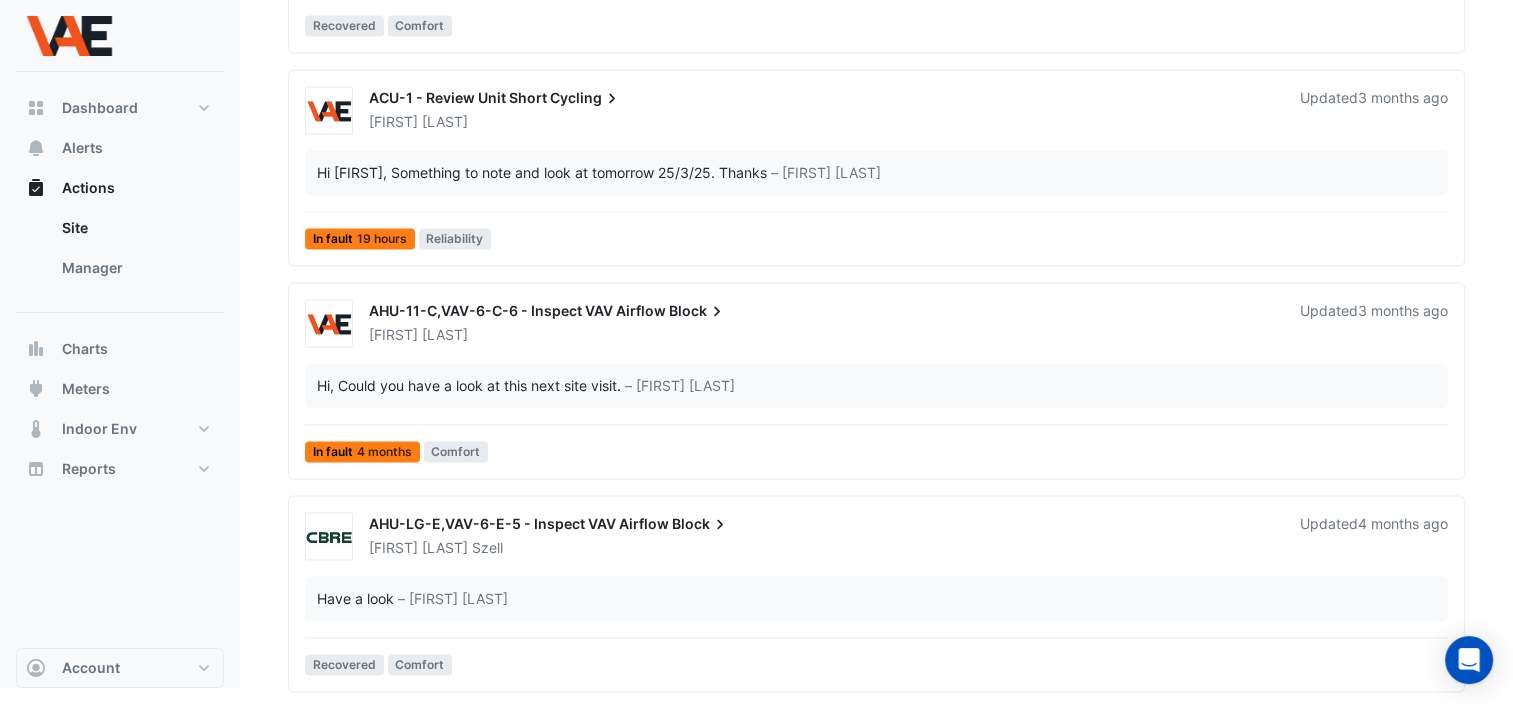 click on "[FIRST] [LAST]" at bounding box center [418, 547] 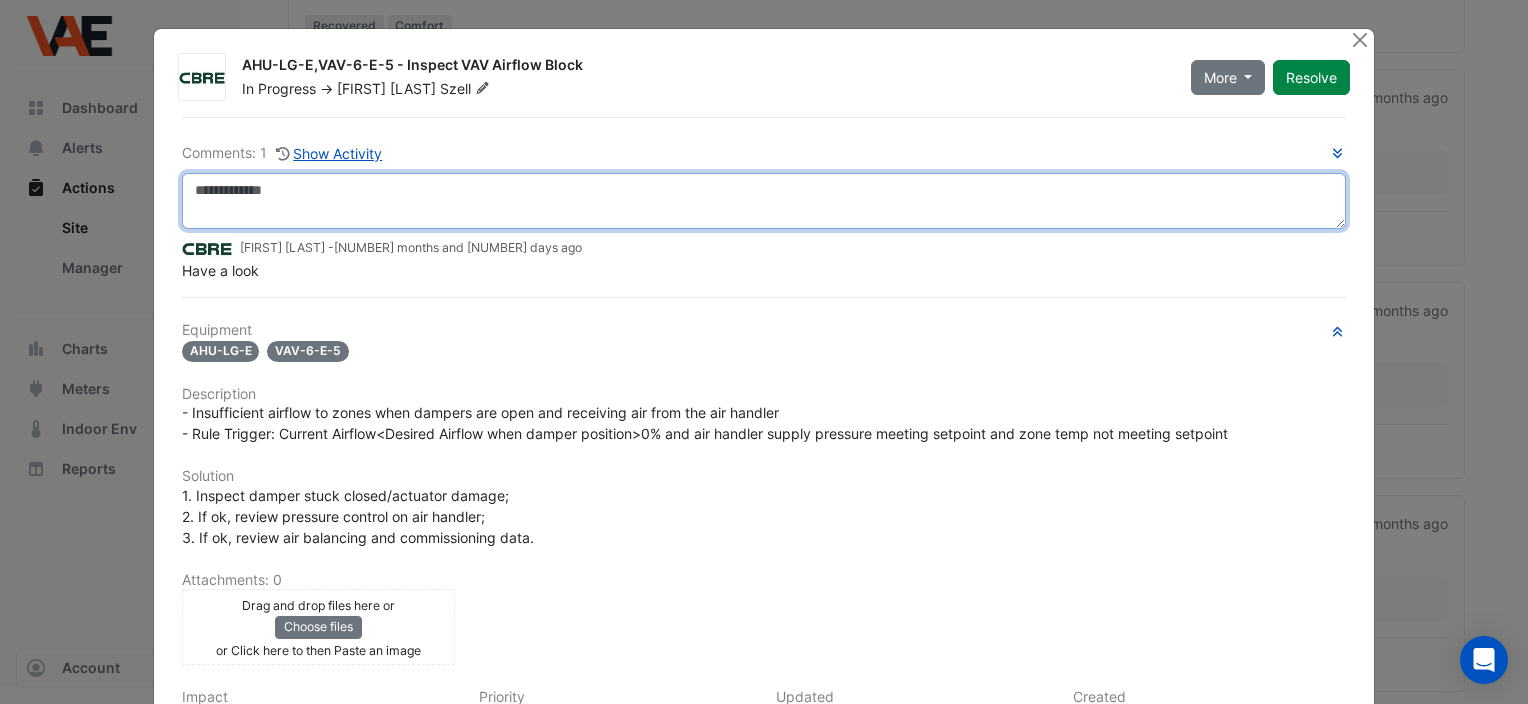 click at bounding box center [764, 201] 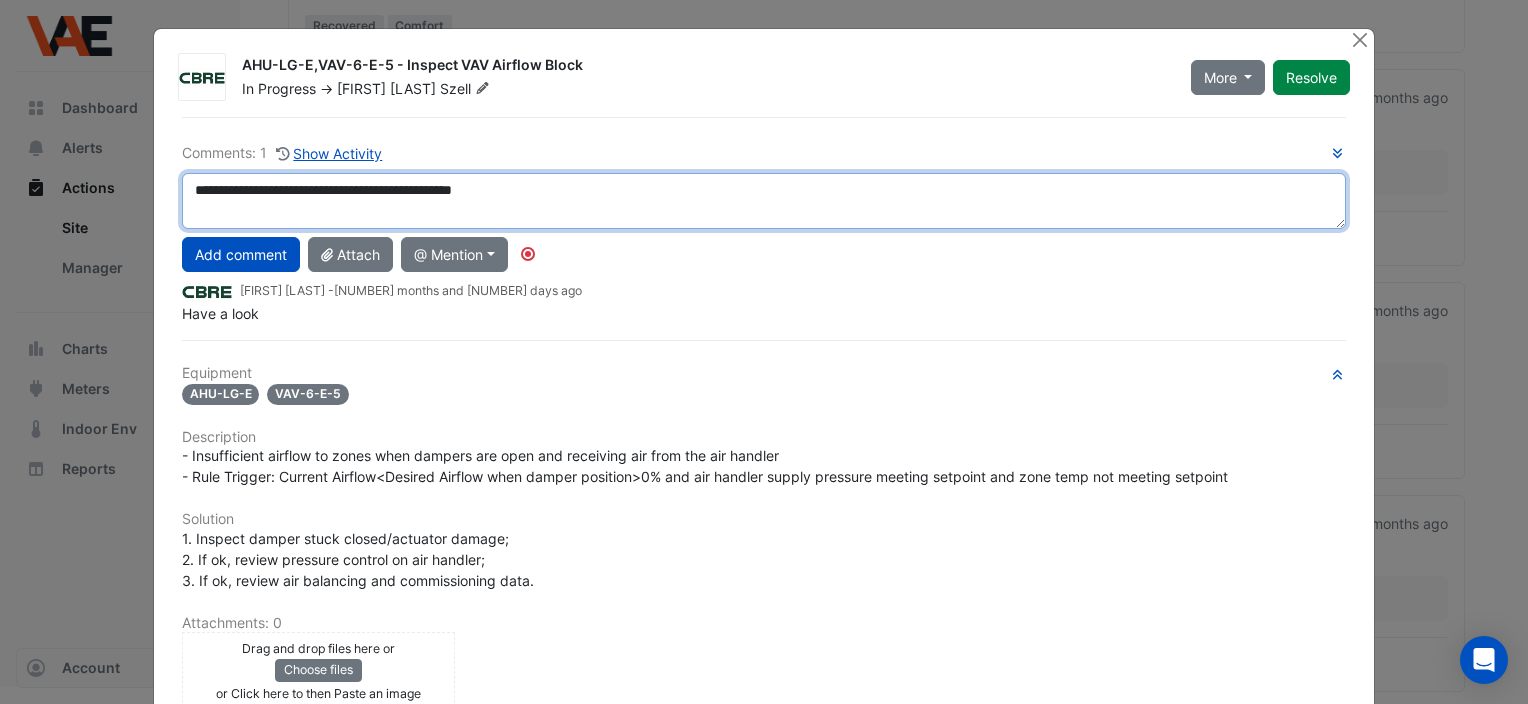 click on "**********" at bounding box center [764, 201] 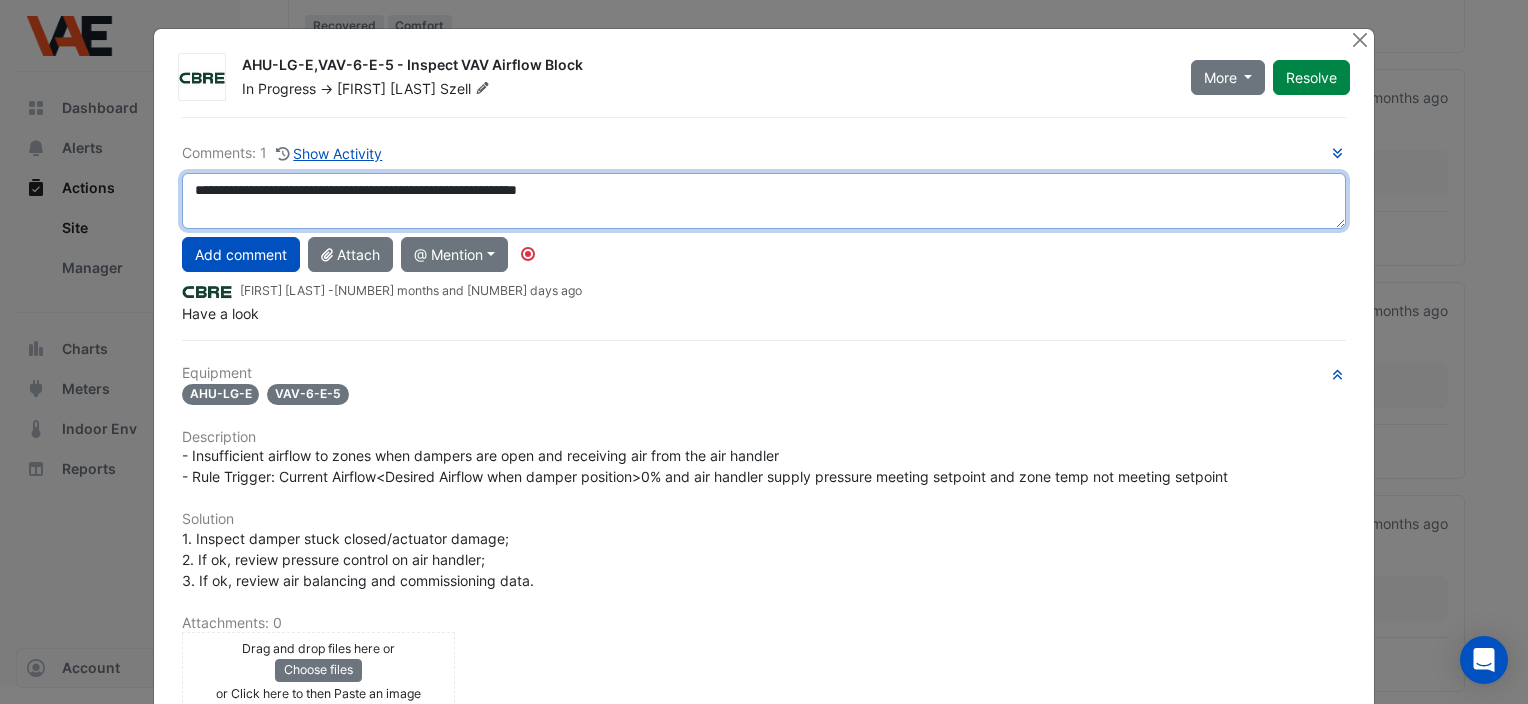 click on "**********" at bounding box center (764, 201) 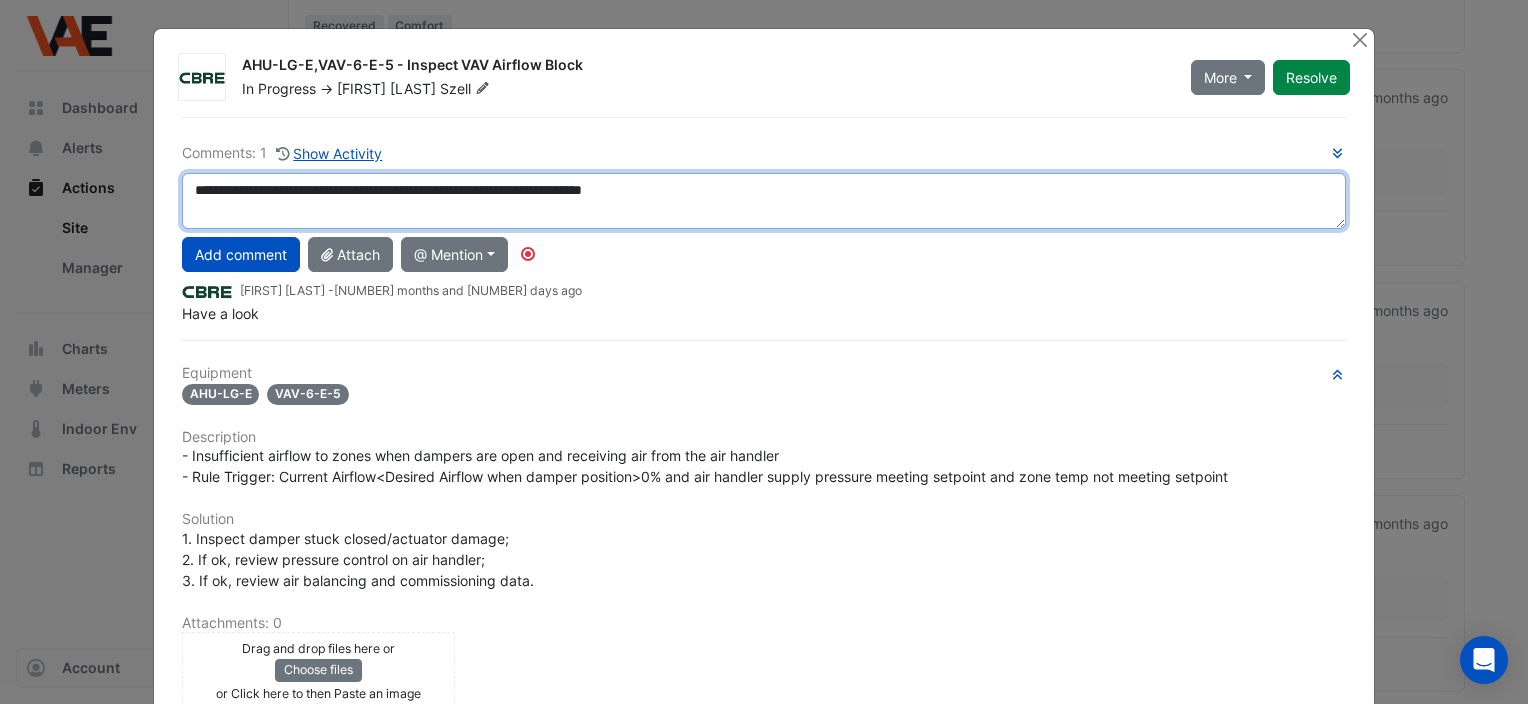 click on "**********" at bounding box center (764, 201) 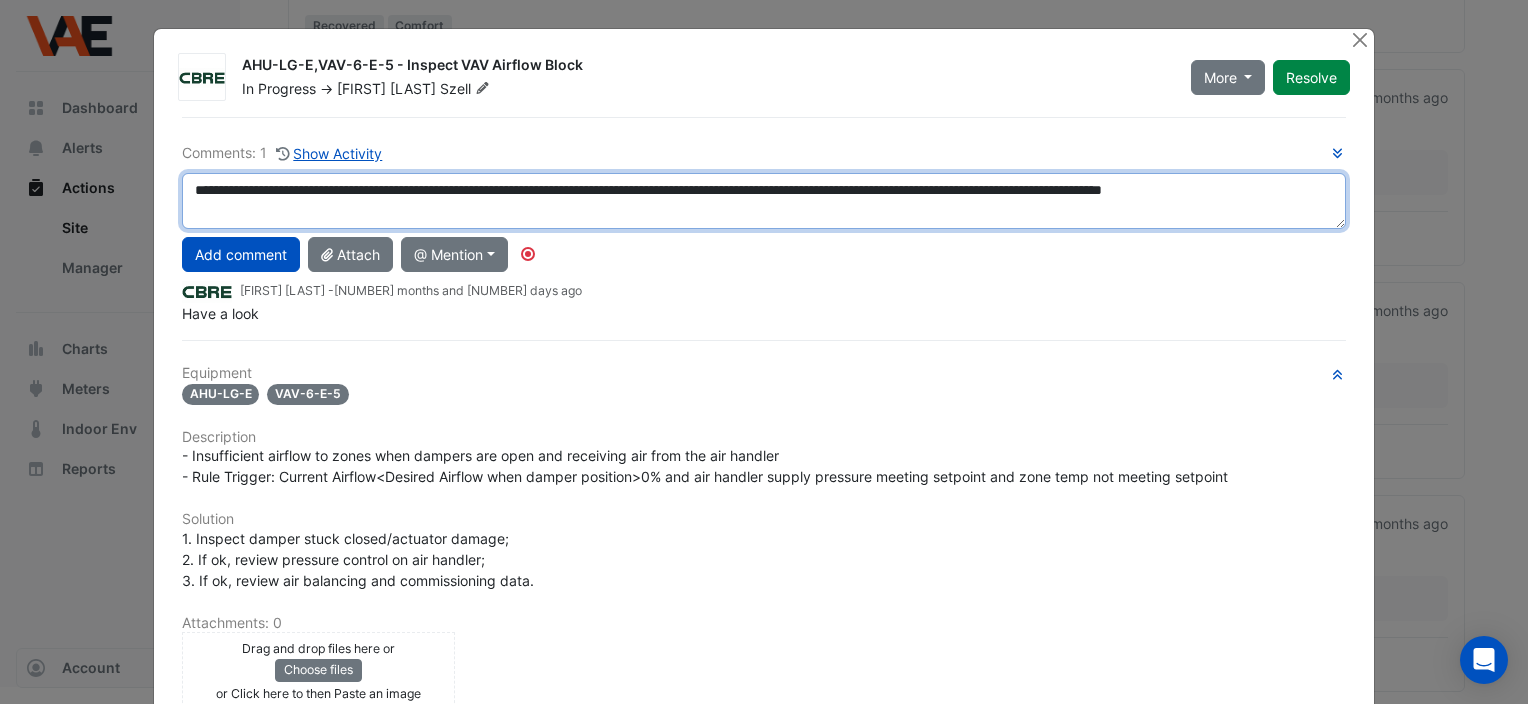 click on "**********" at bounding box center (764, 201) 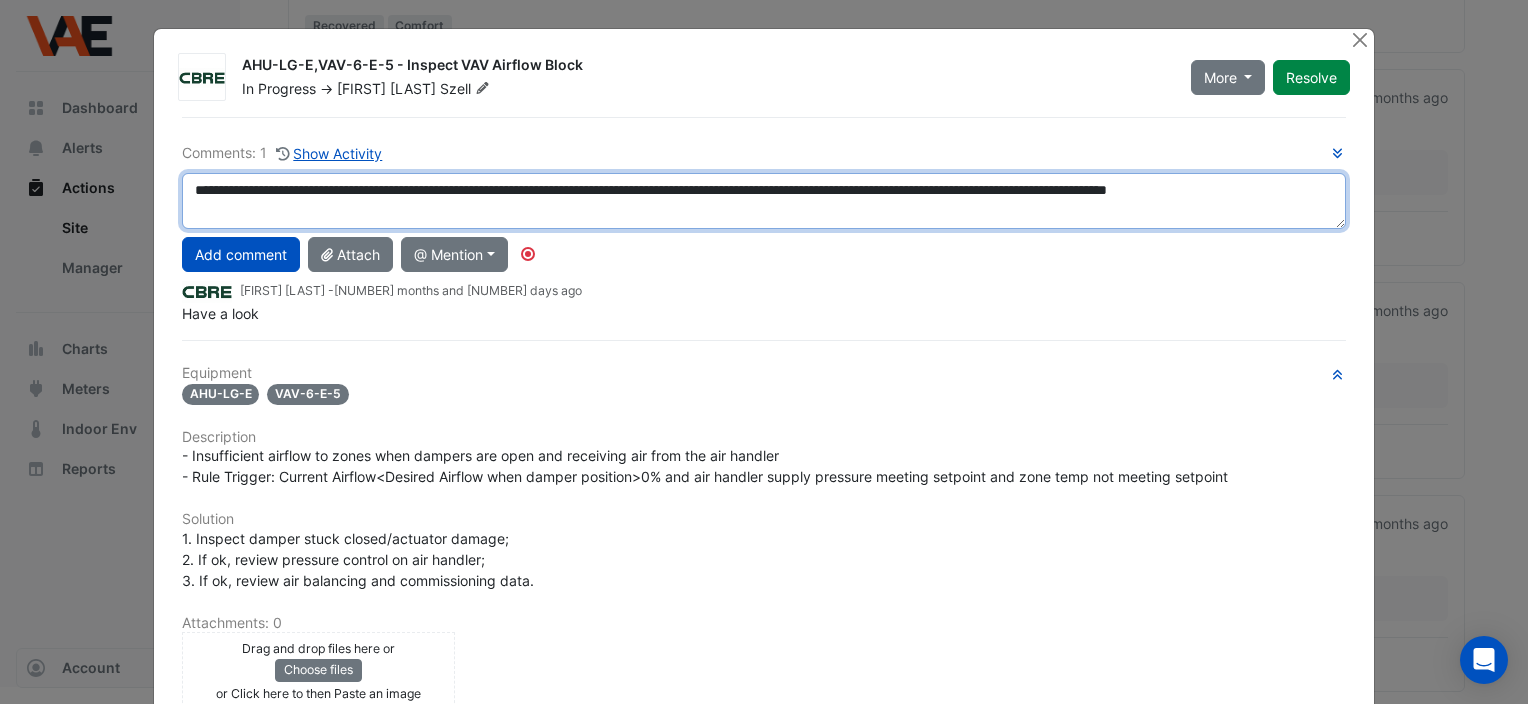 click on "**********" at bounding box center (764, 201) 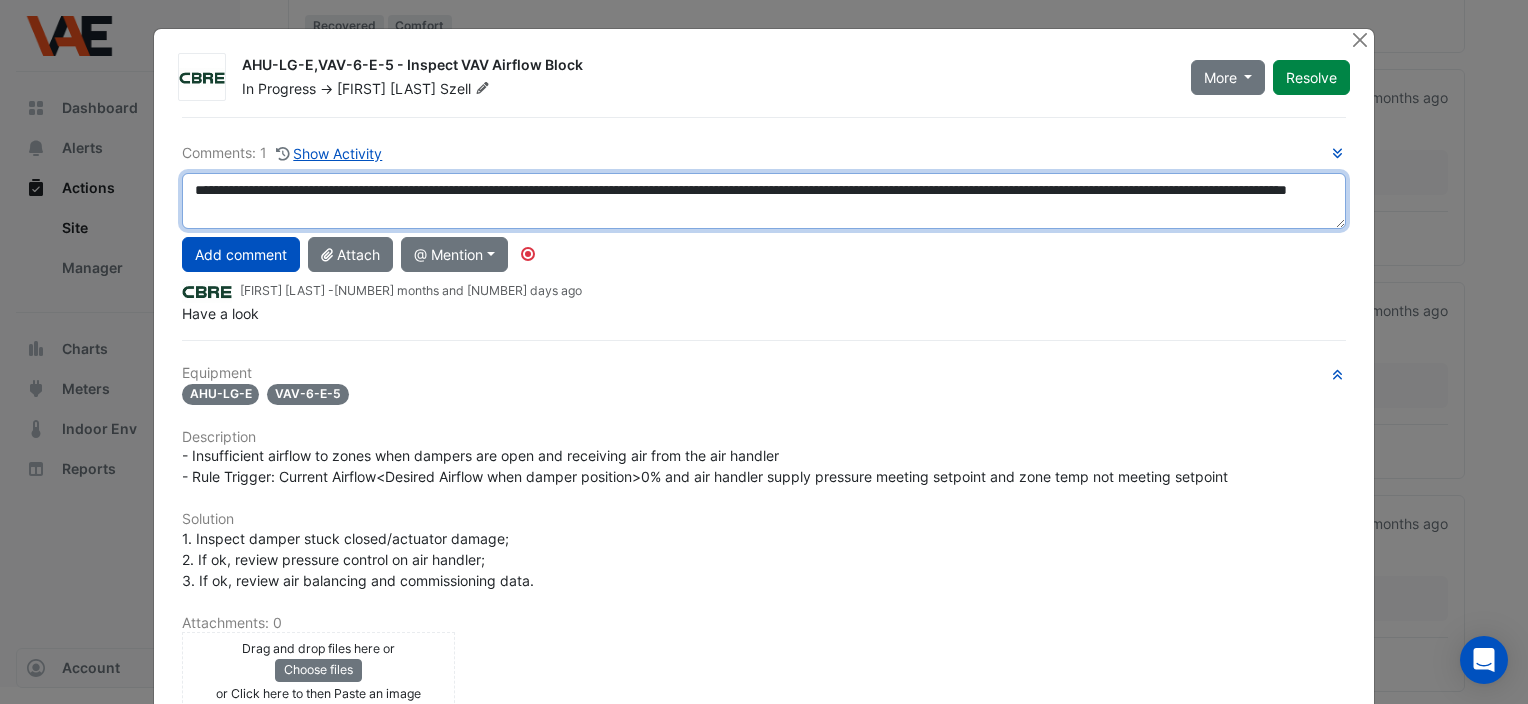 scroll, scrollTop: 100, scrollLeft: 0, axis: vertical 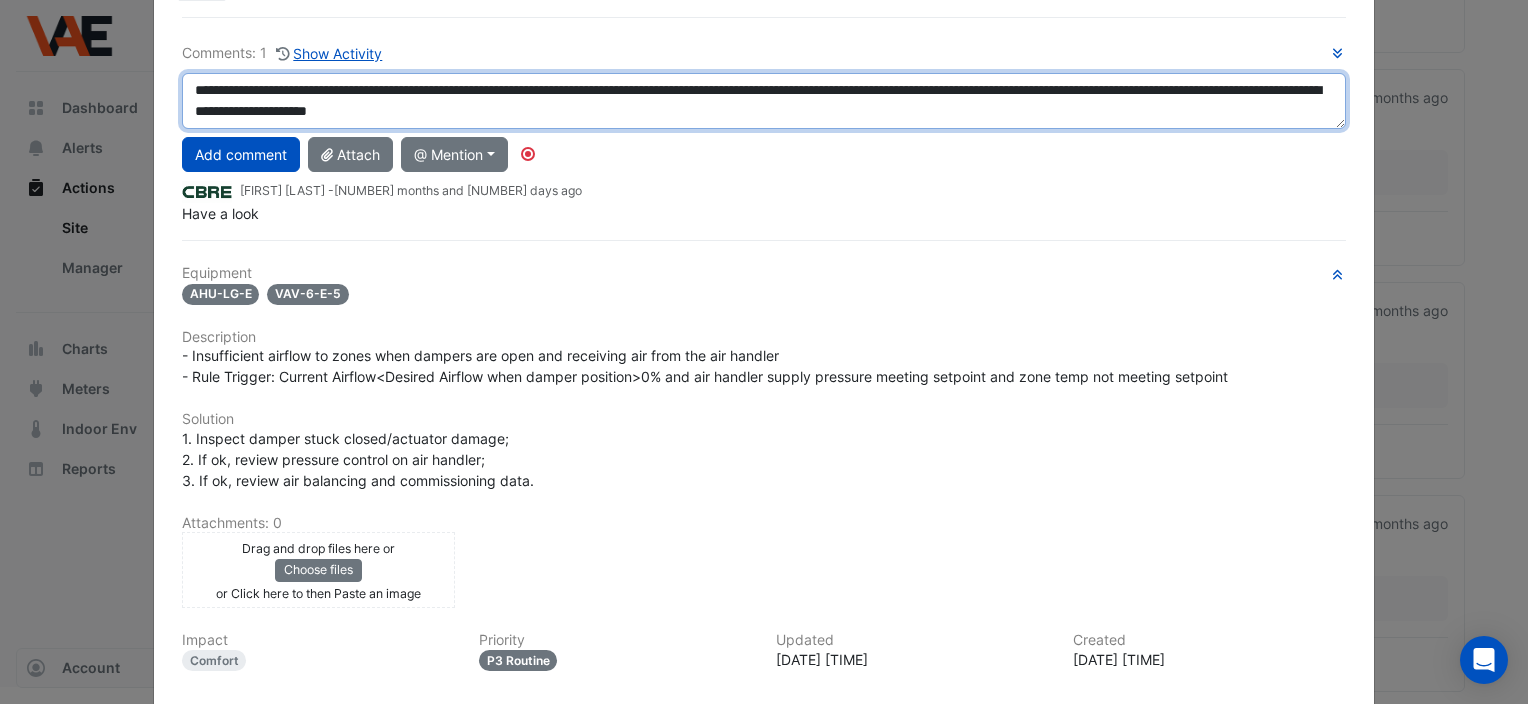 click on "**********" at bounding box center (764, 101) 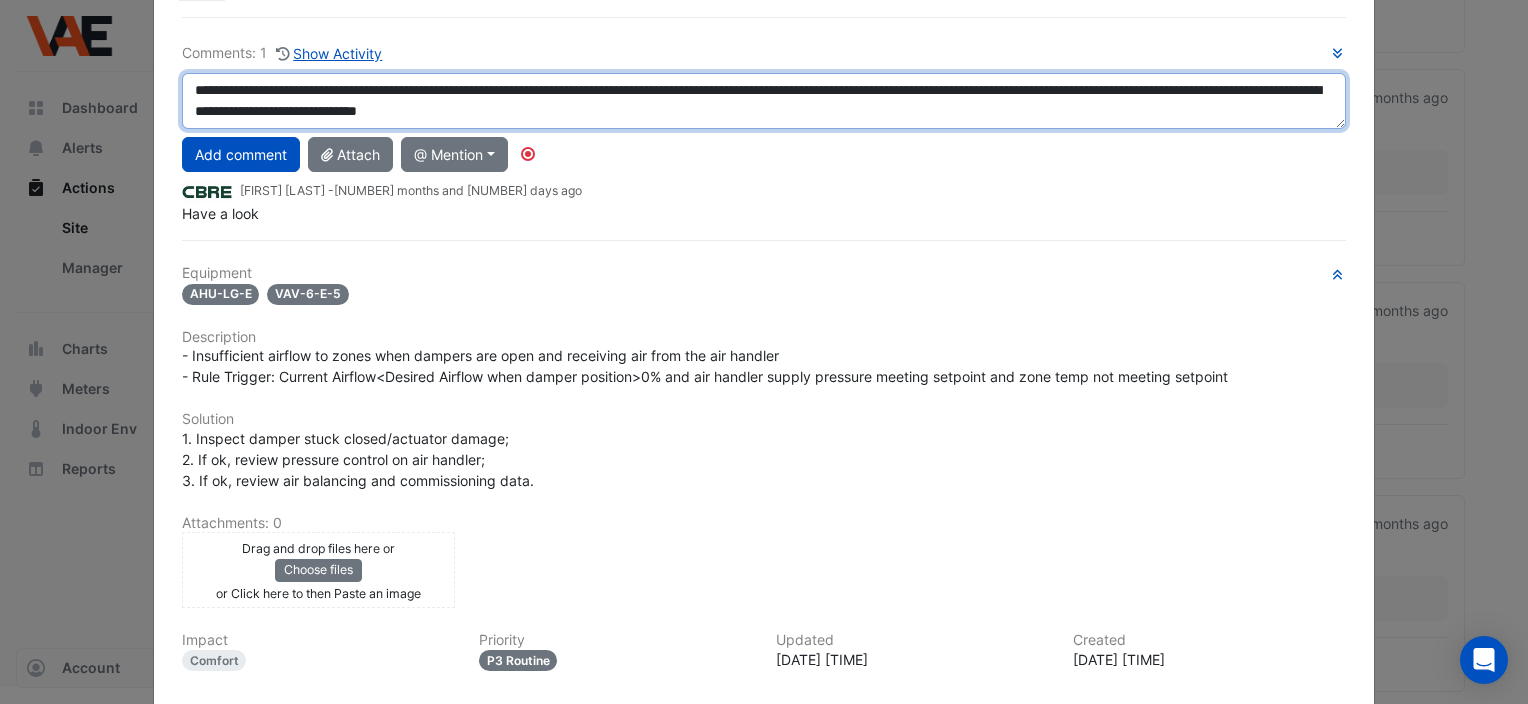 click on "**********" at bounding box center (764, 101) 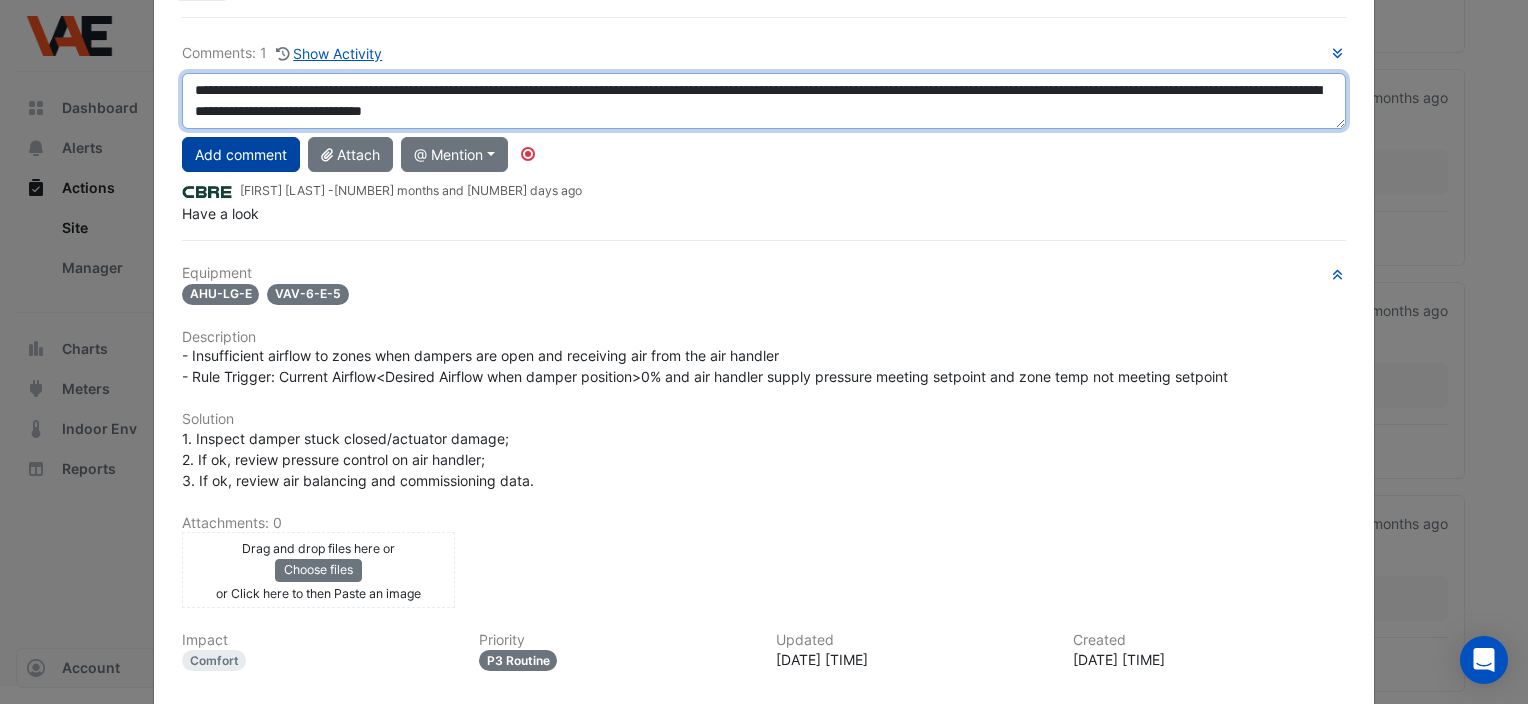 type on "**********" 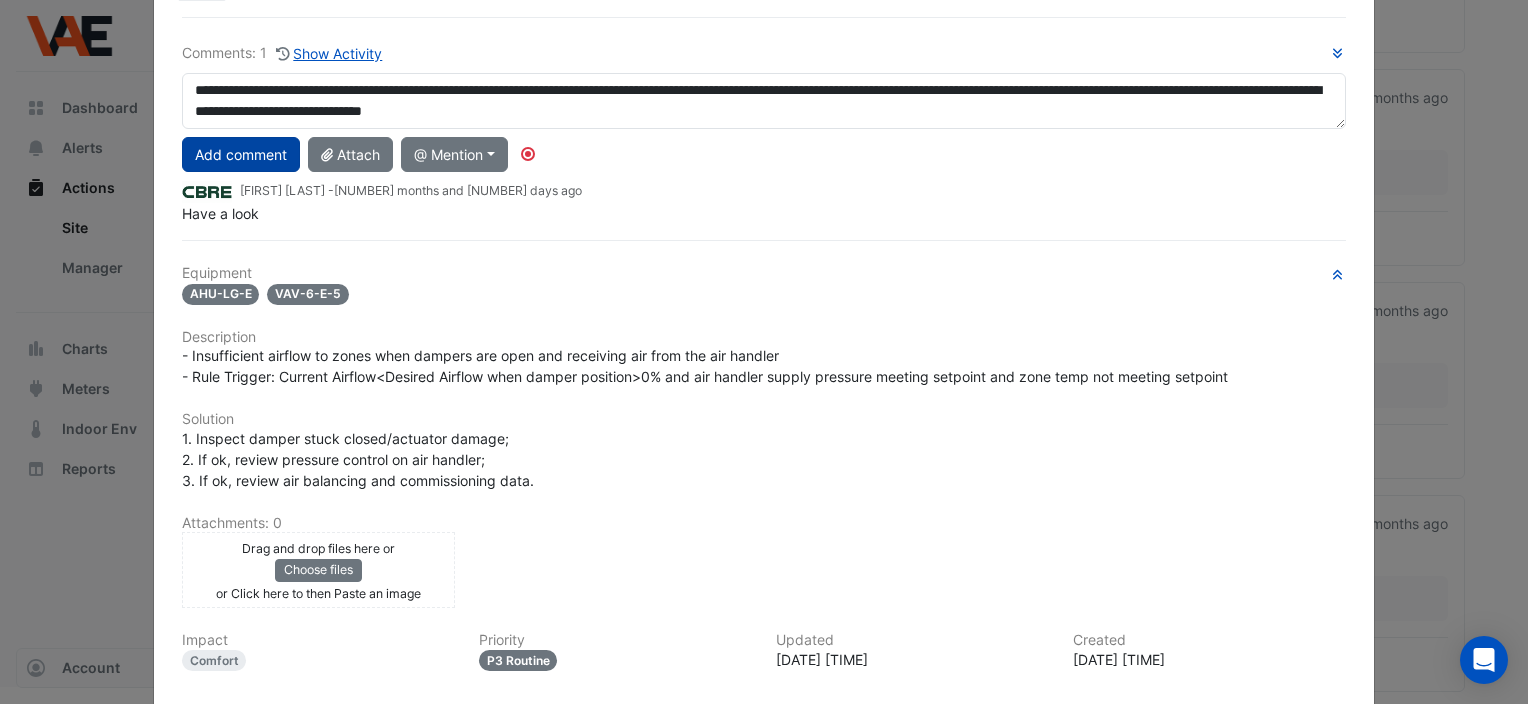 click on "Add comment" 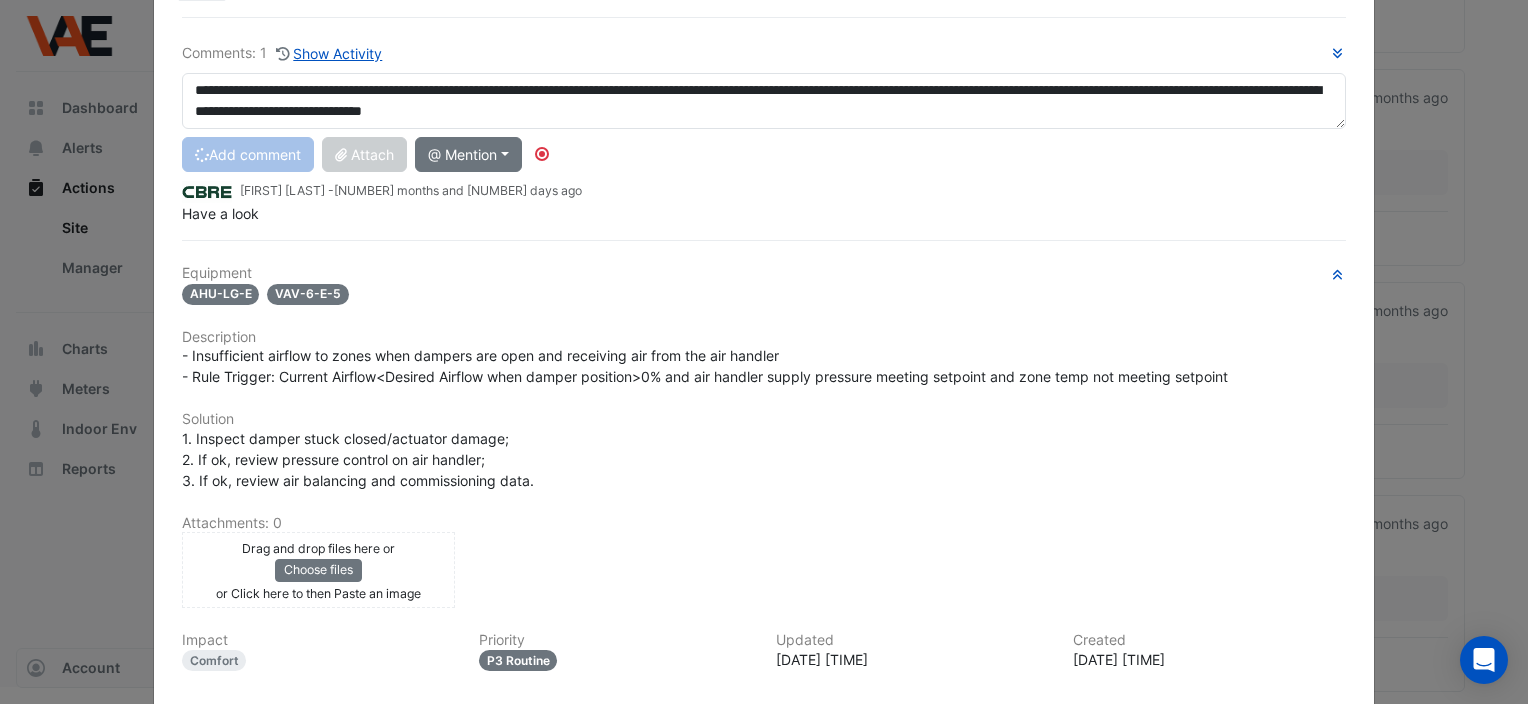 type 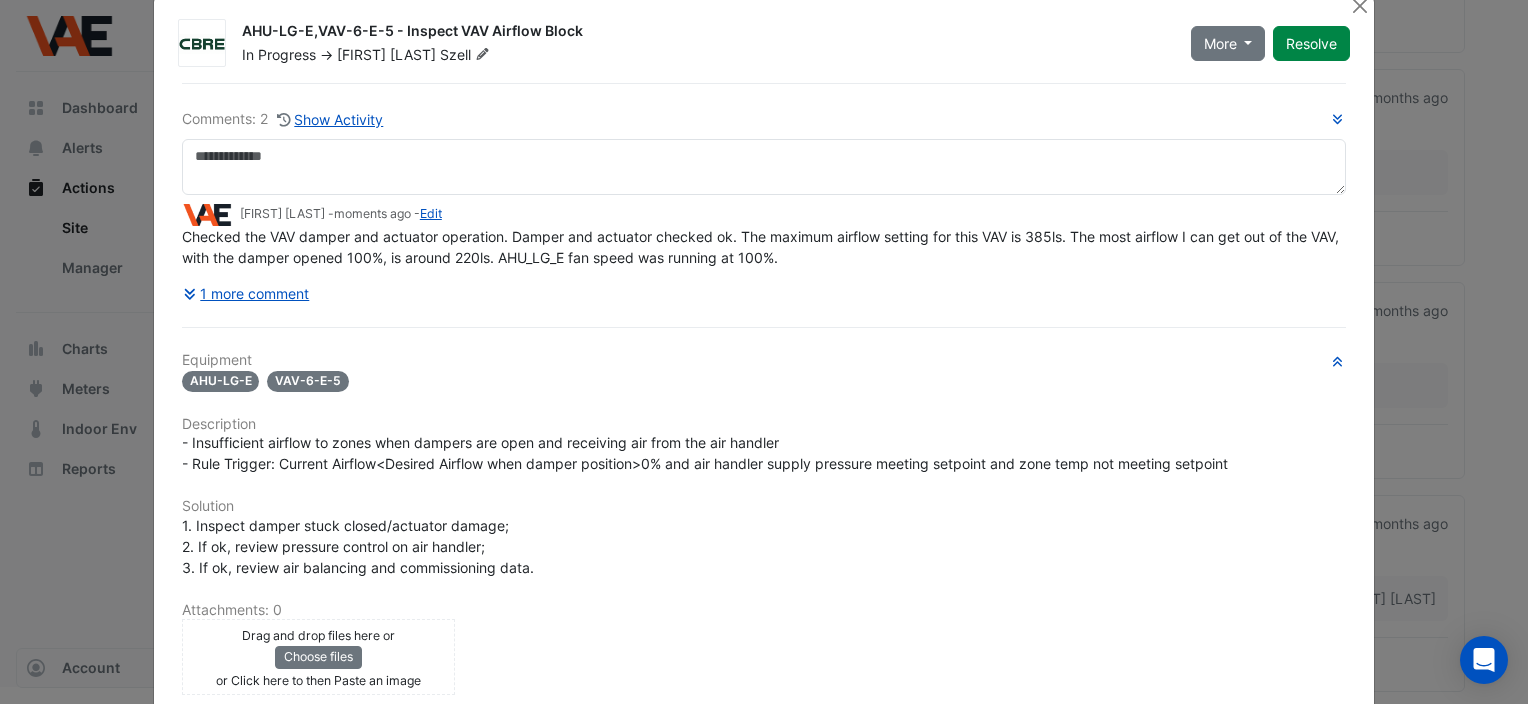 scroll, scrollTop: 0, scrollLeft: 0, axis: both 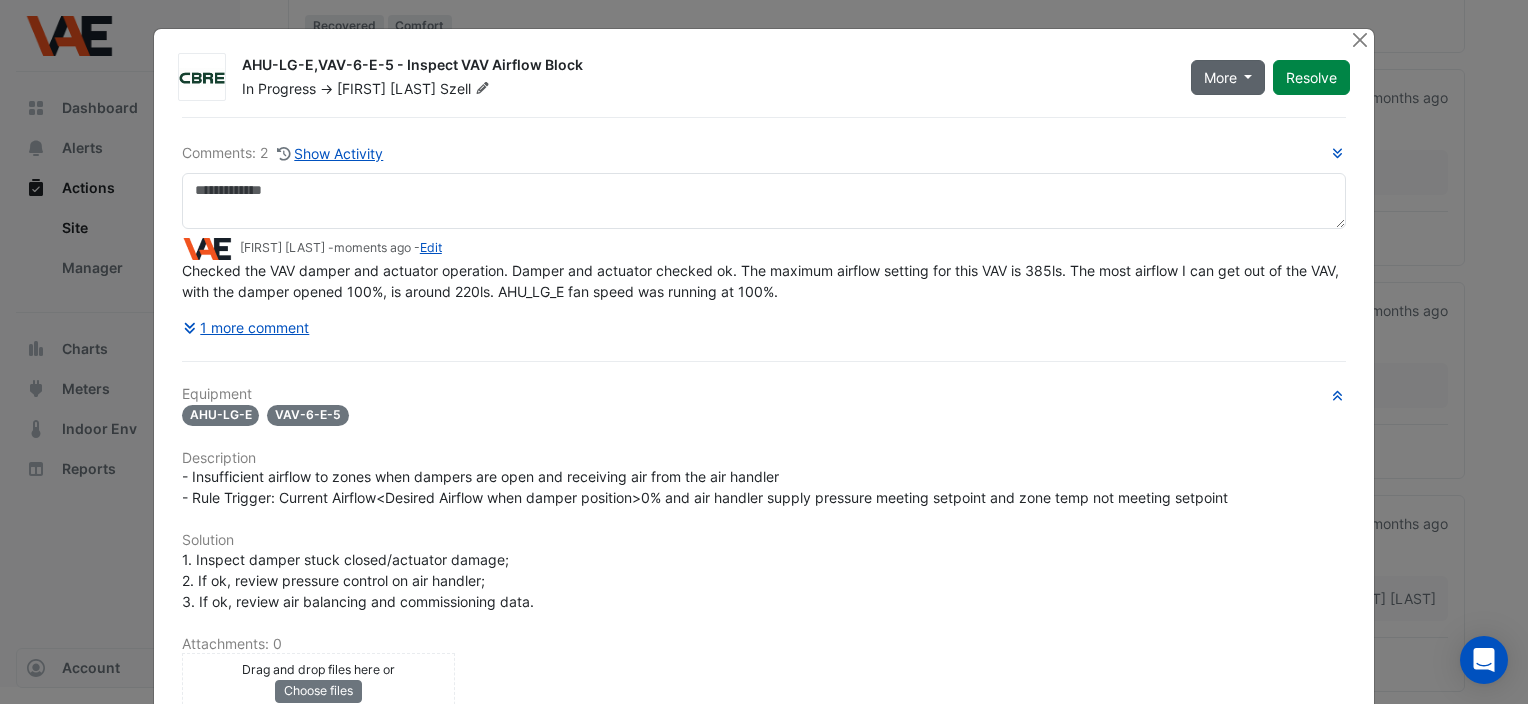 click on "More" at bounding box center [1228, 77] 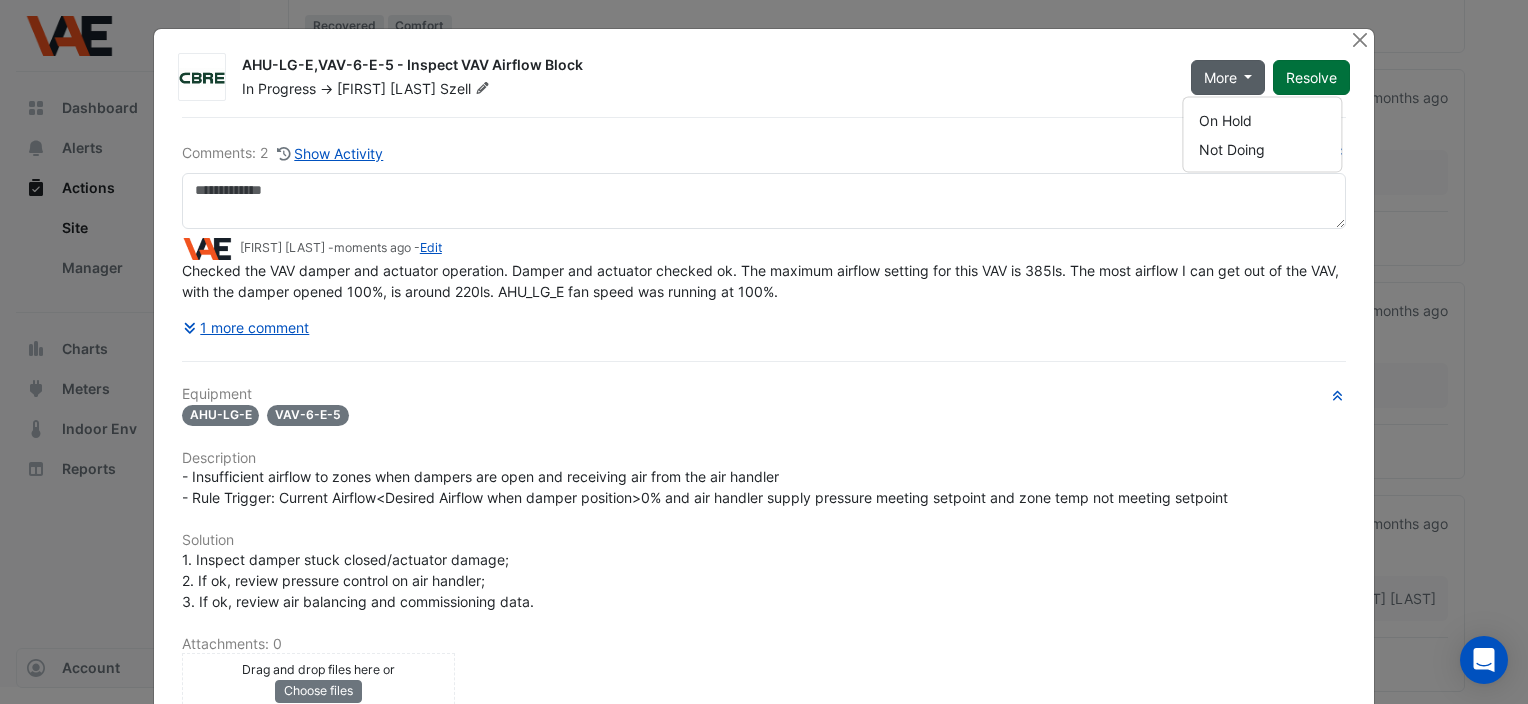 click on "Resolve" 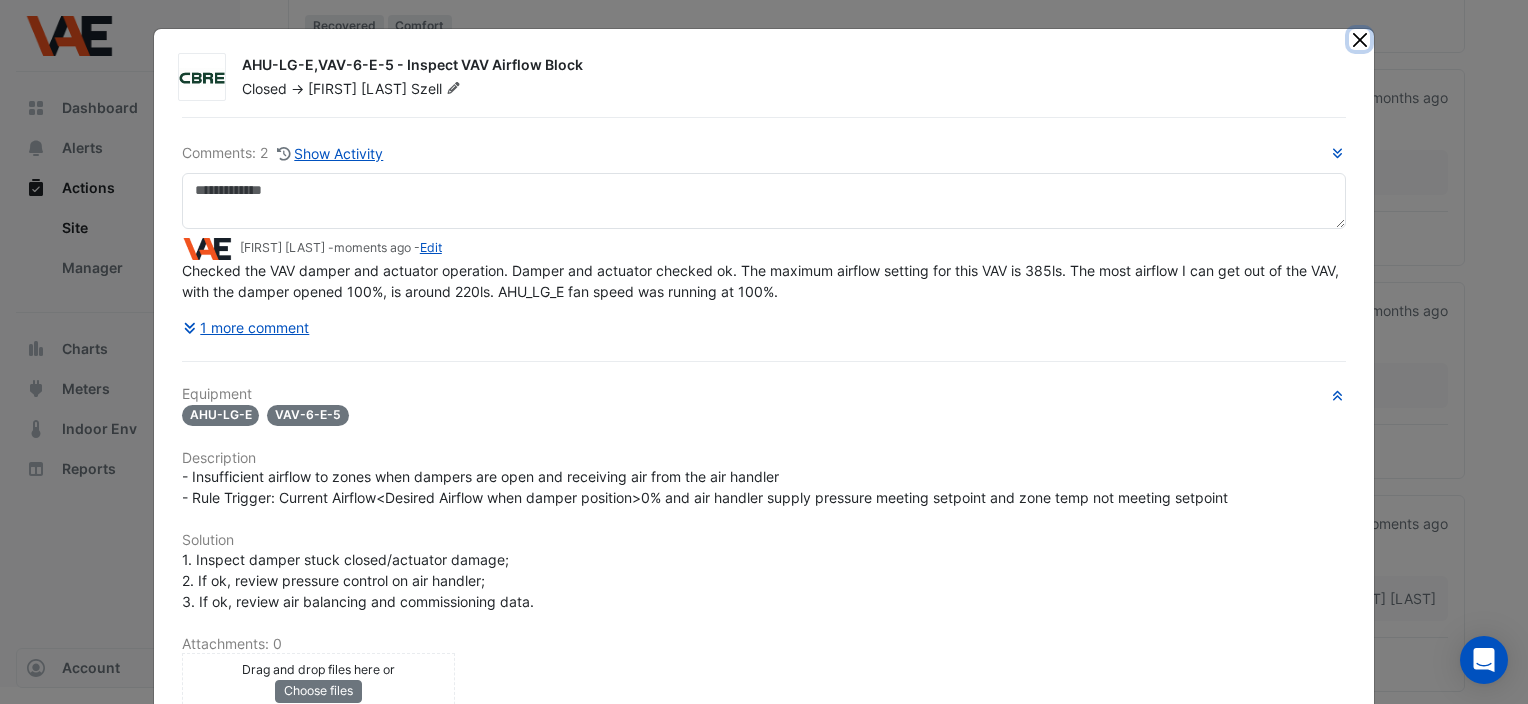 click 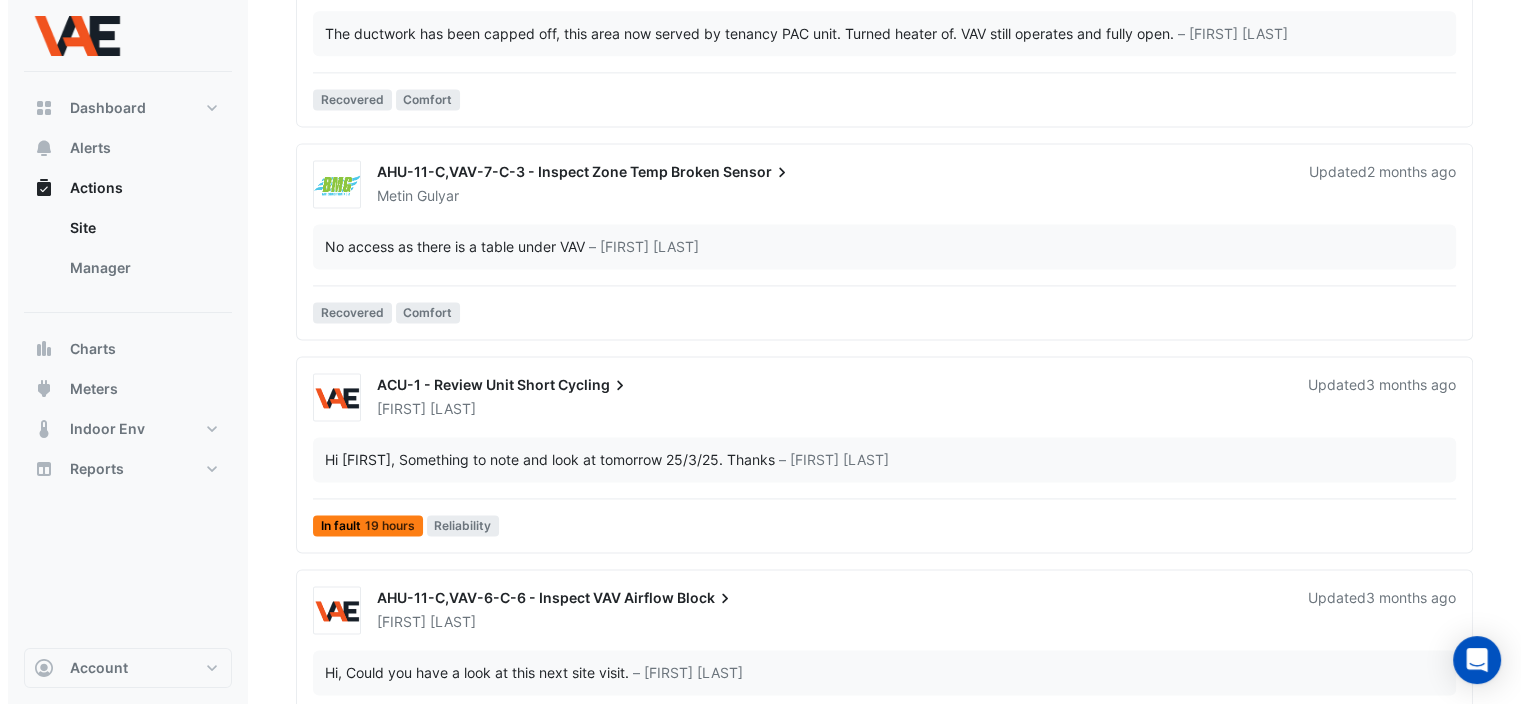 scroll, scrollTop: 2836, scrollLeft: 0, axis: vertical 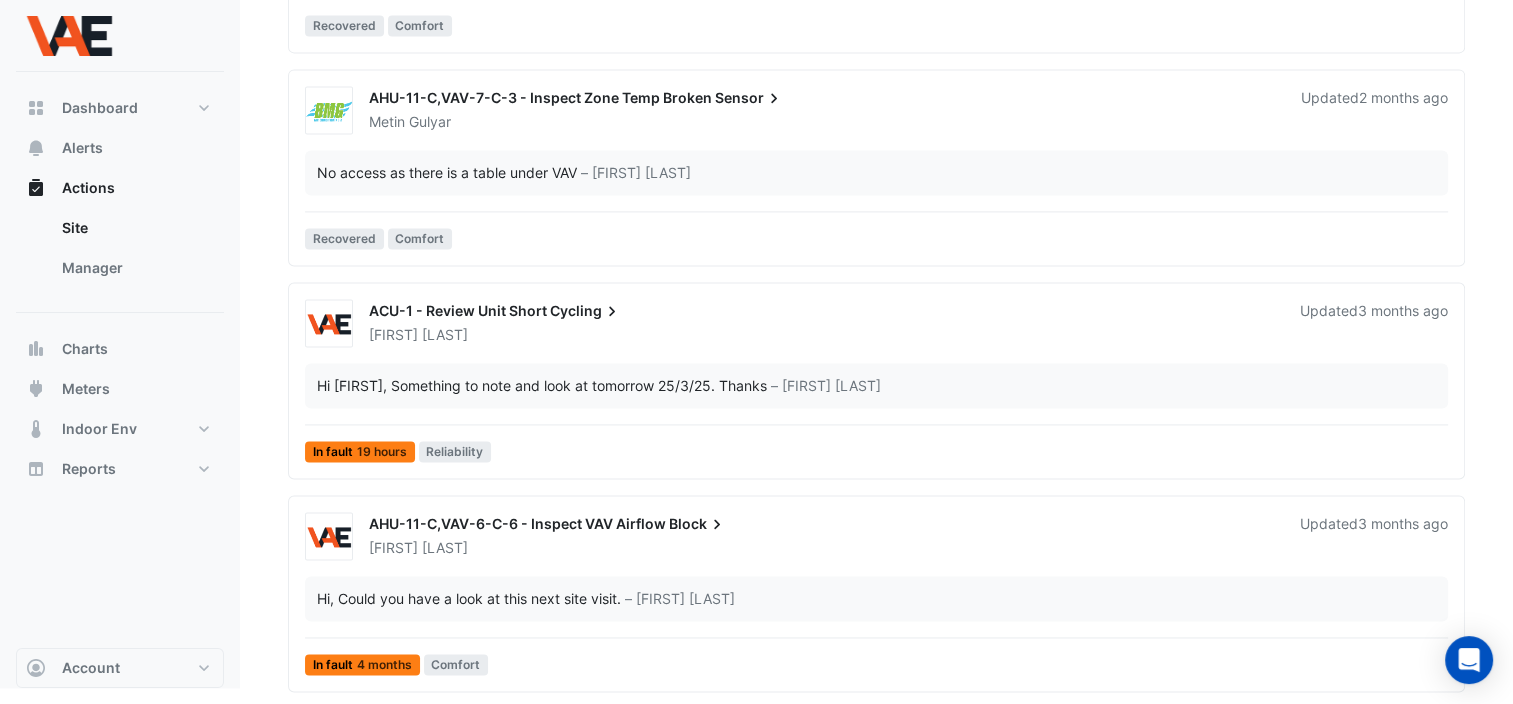 click on "ACU-1 - Review Unit Short
Cycling" at bounding box center (822, 313) 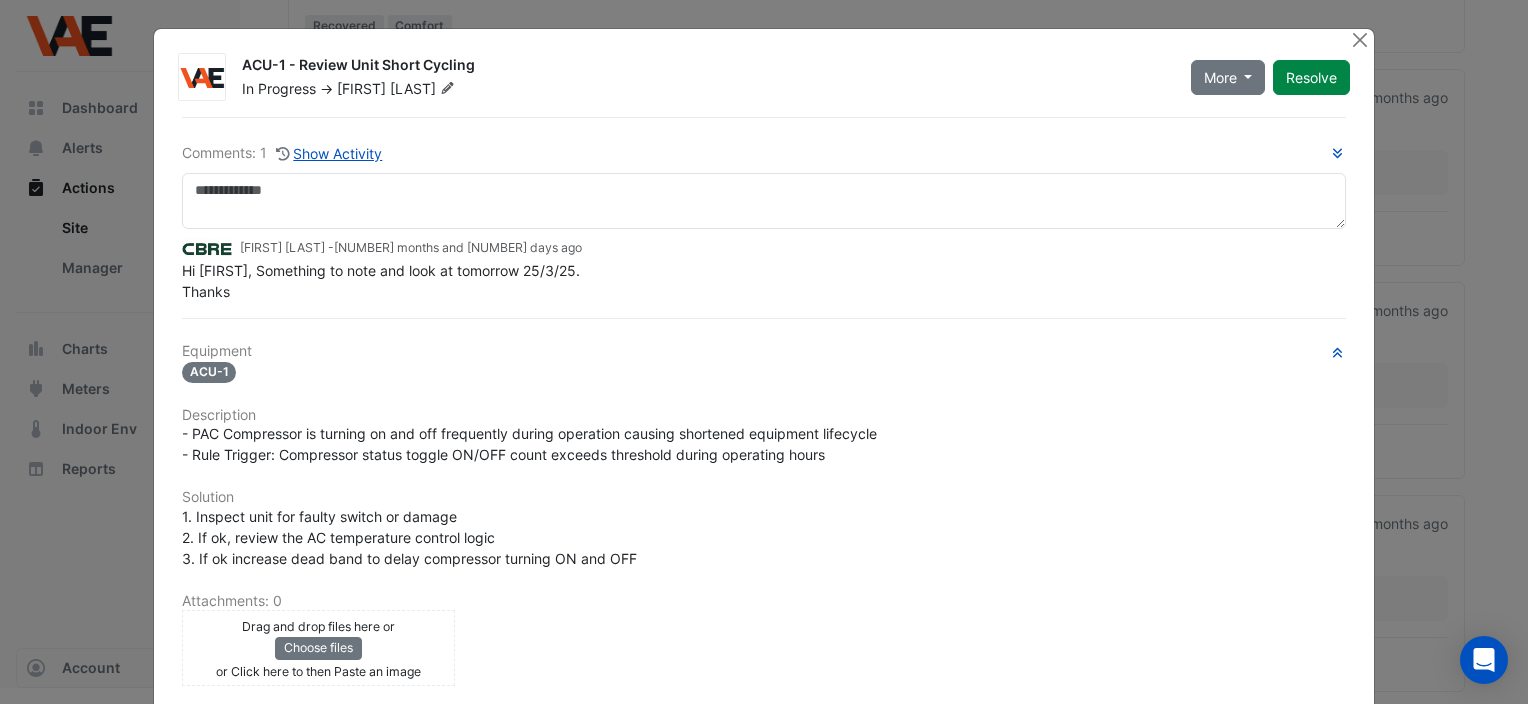 scroll, scrollTop: 0, scrollLeft: 0, axis: both 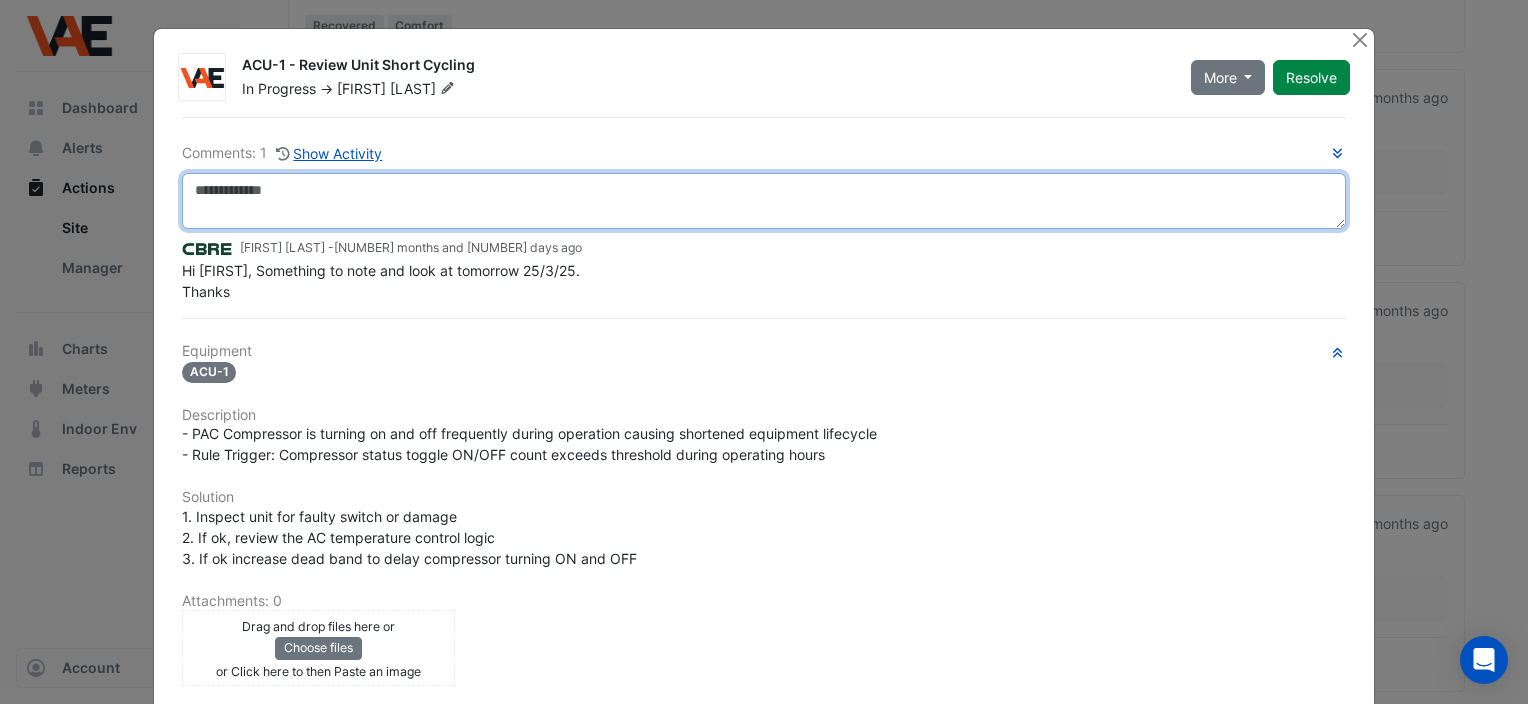 click at bounding box center [764, 201] 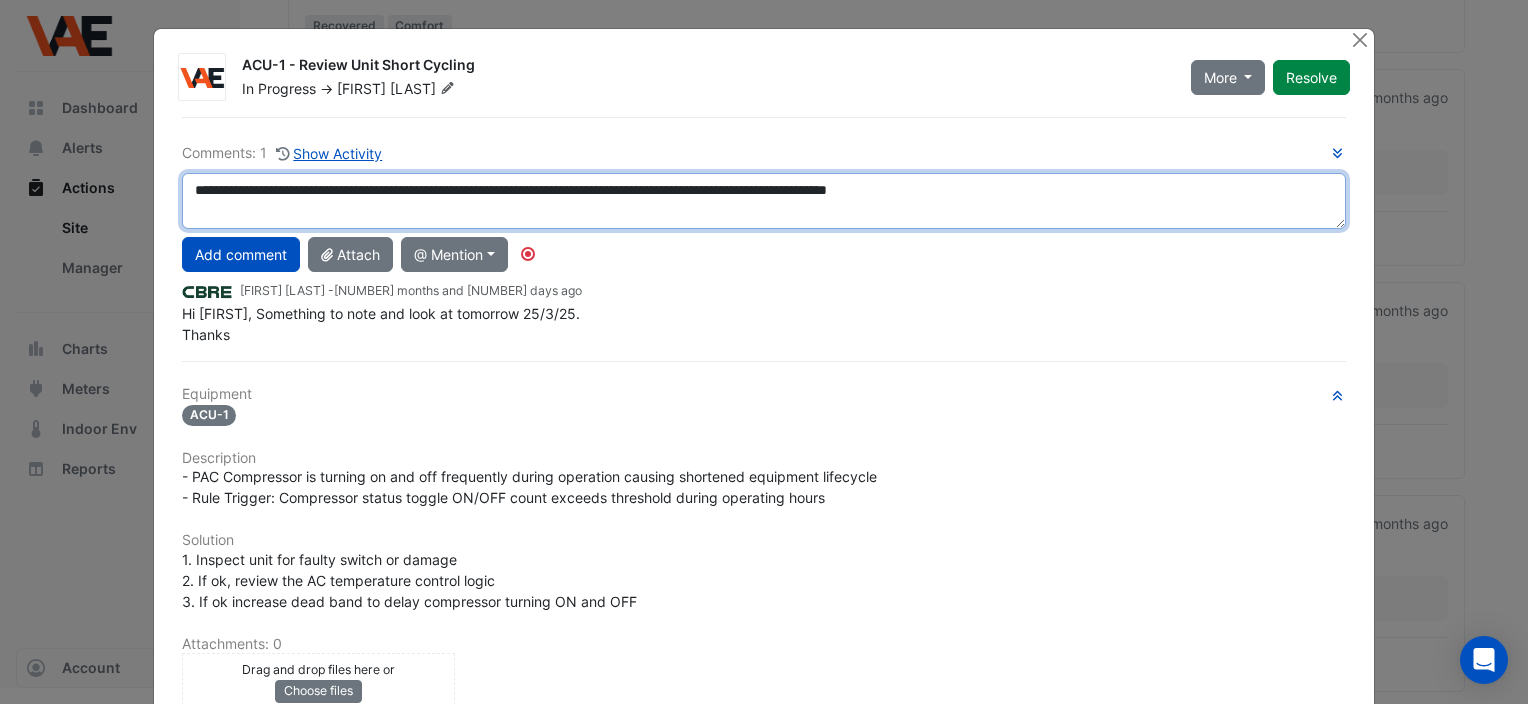 click on "**********" at bounding box center (764, 201) 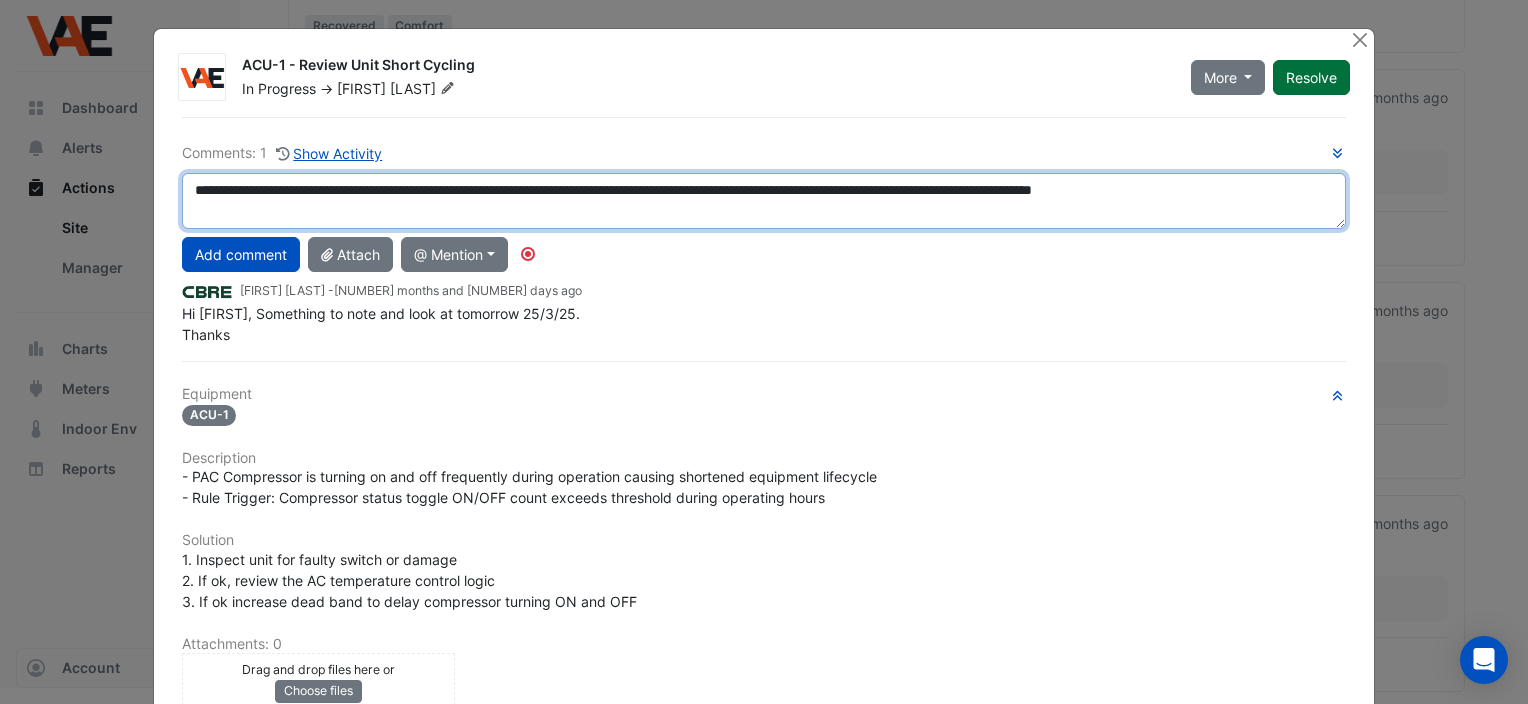 type on "**********" 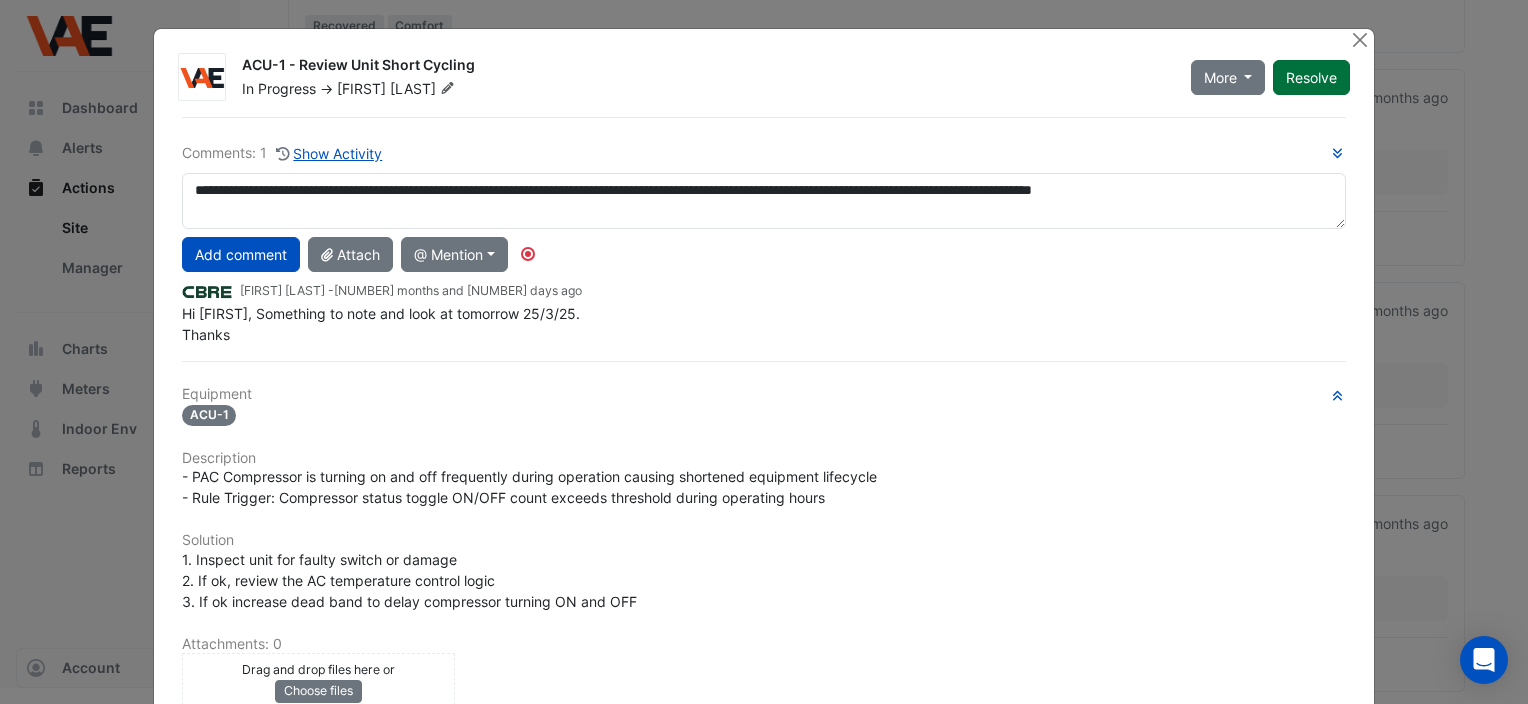 click on "Resolve" 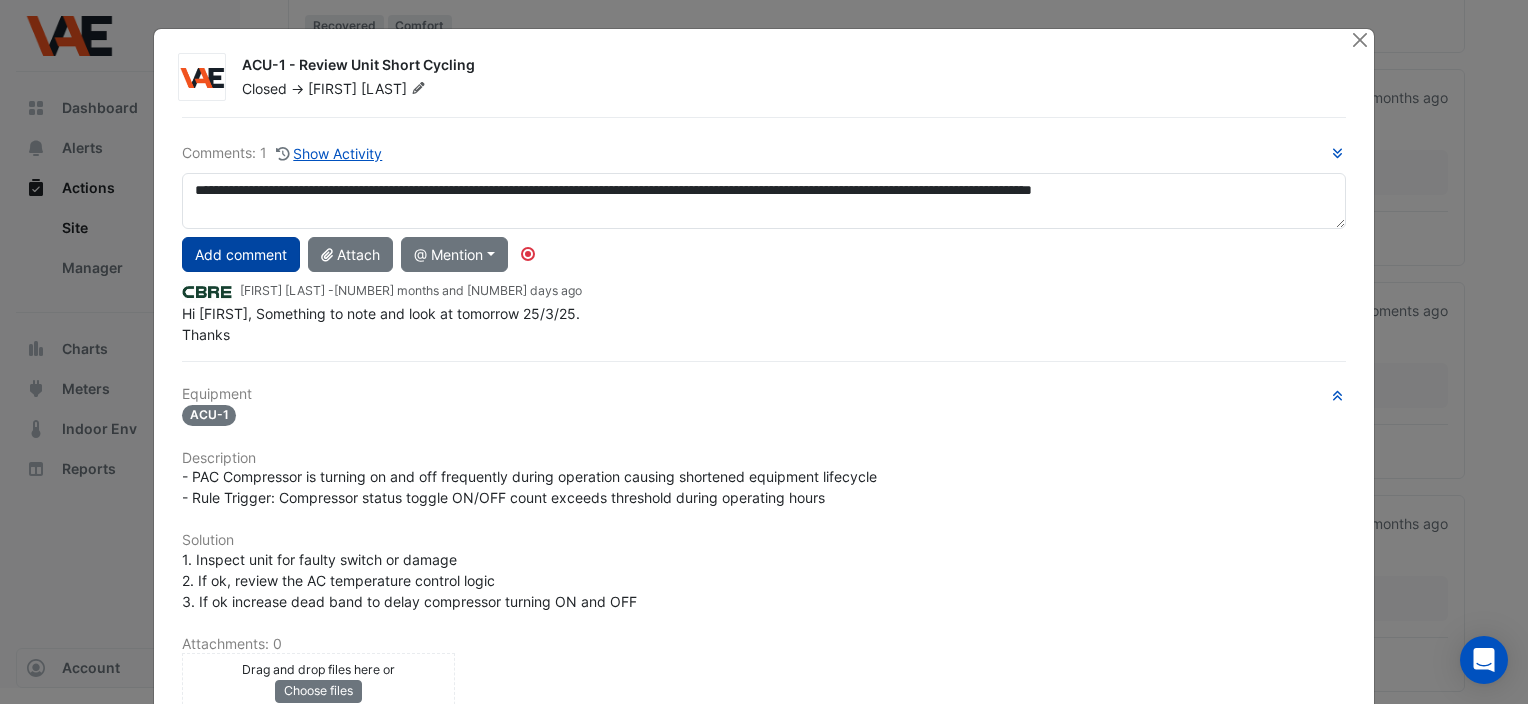 click on "Add comment" 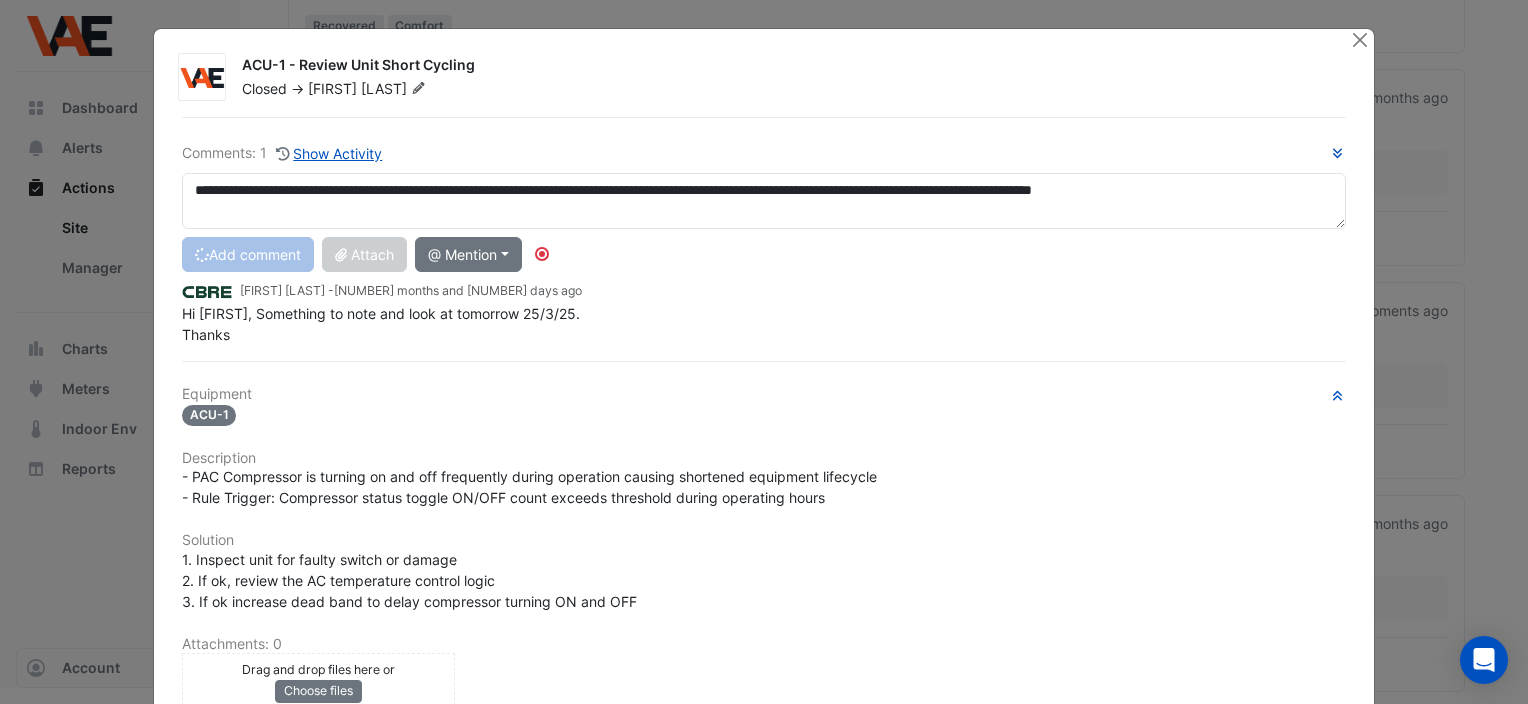 type 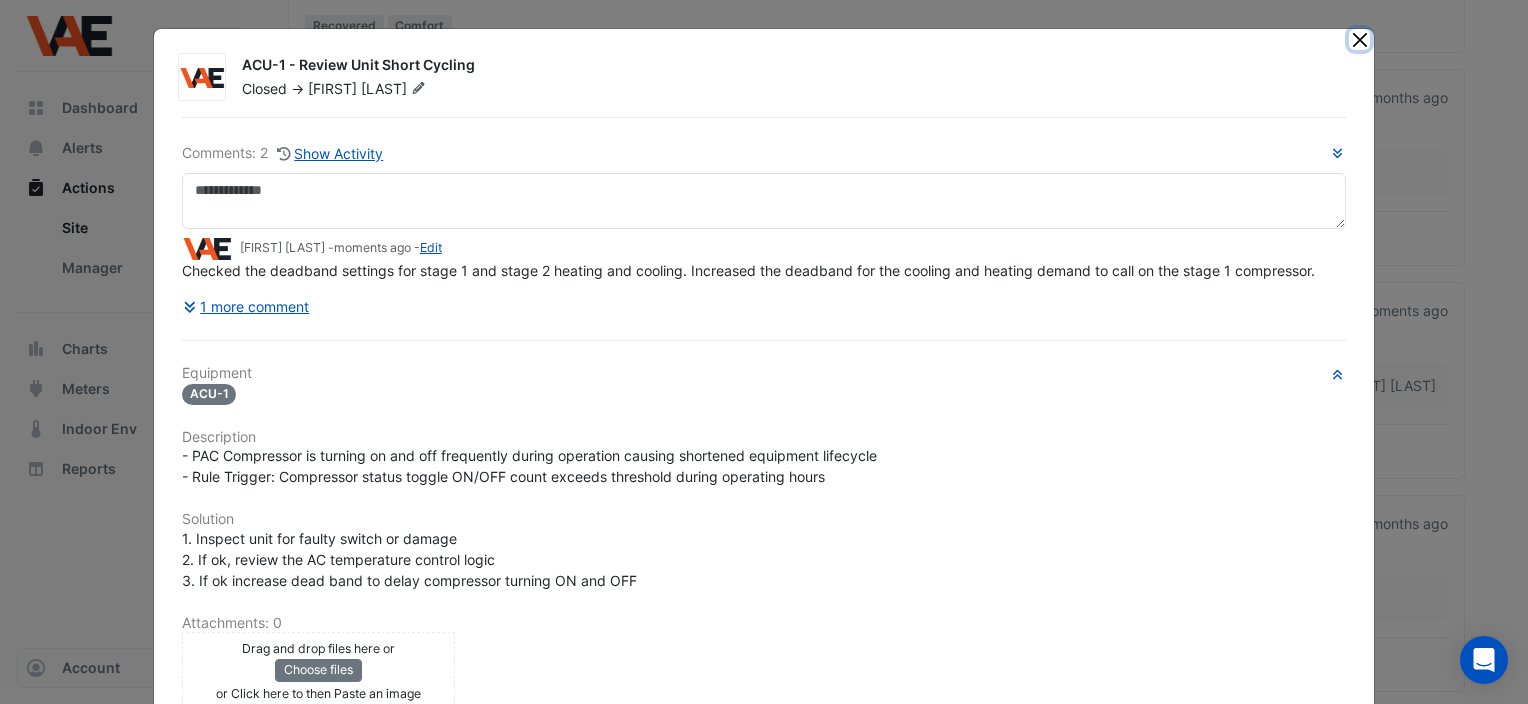click 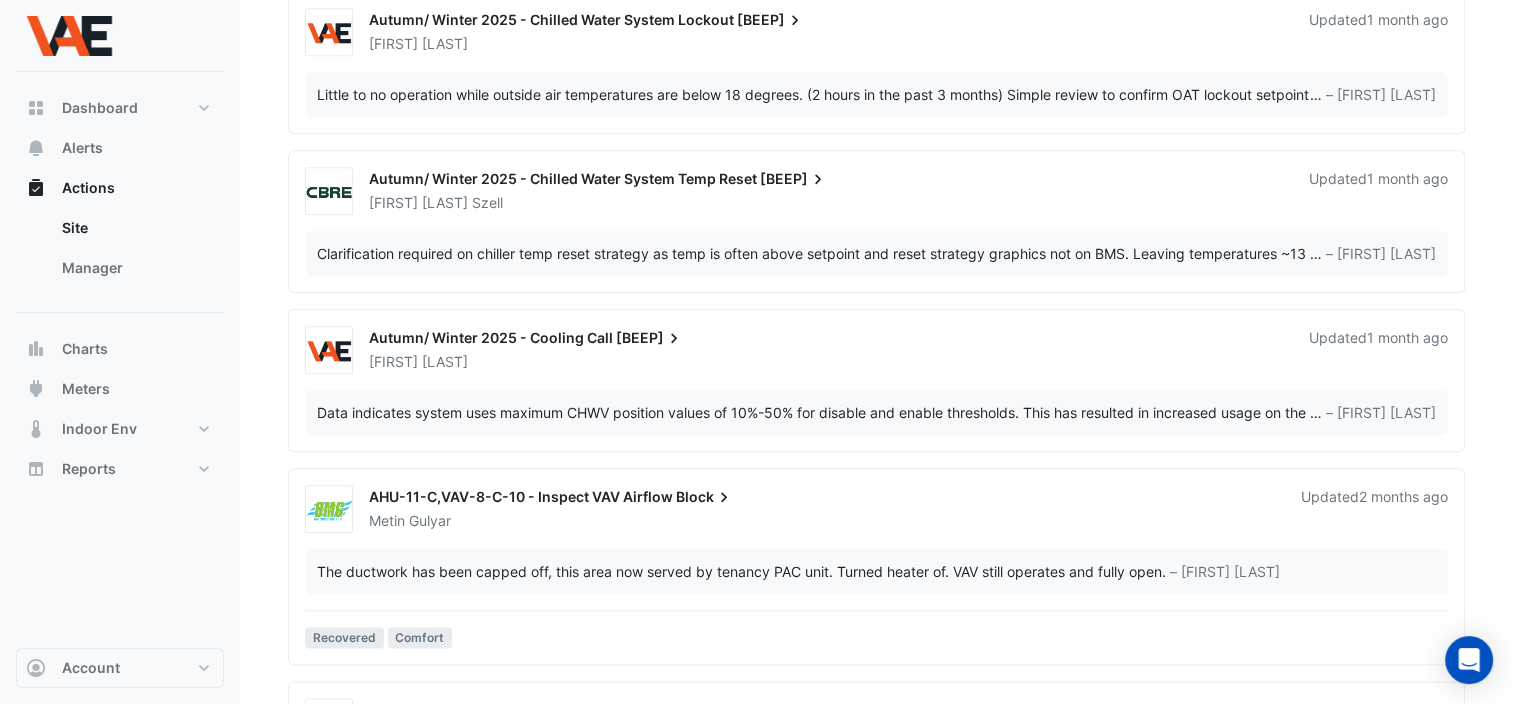 scroll, scrollTop: 2124, scrollLeft: 0, axis: vertical 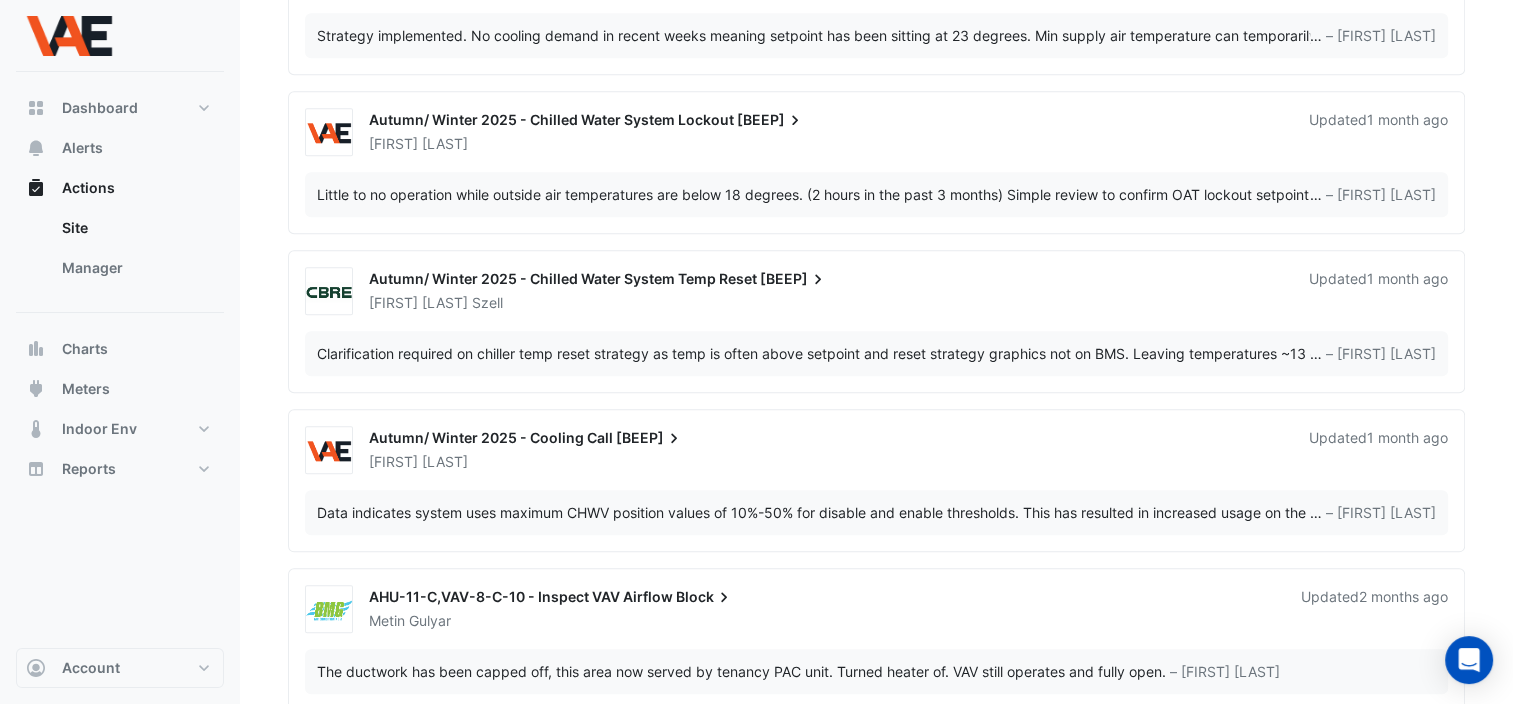 click on "Autumn/ Winter 2025 - Chilled Water System Temp Reset" at bounding box center [563, 278] 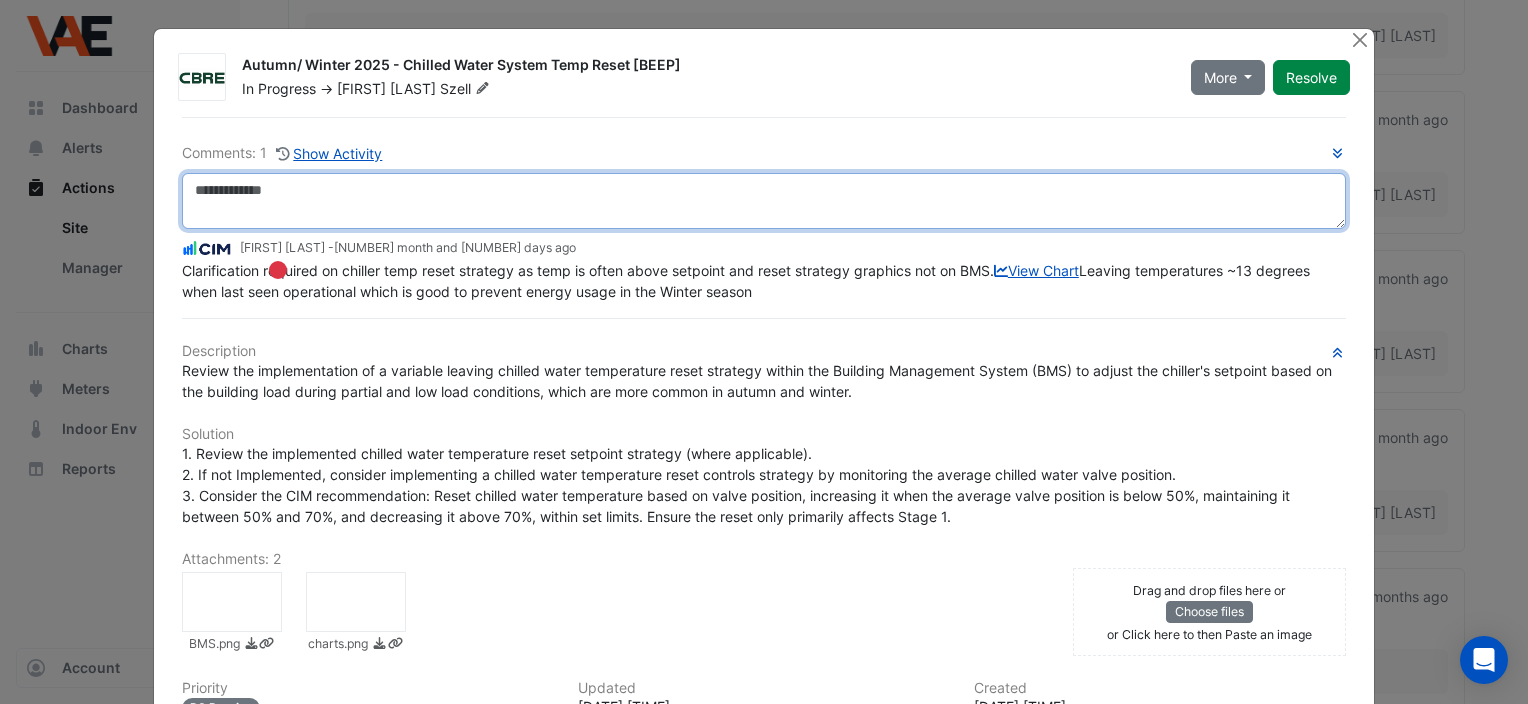click at bounding box center (764, 201) 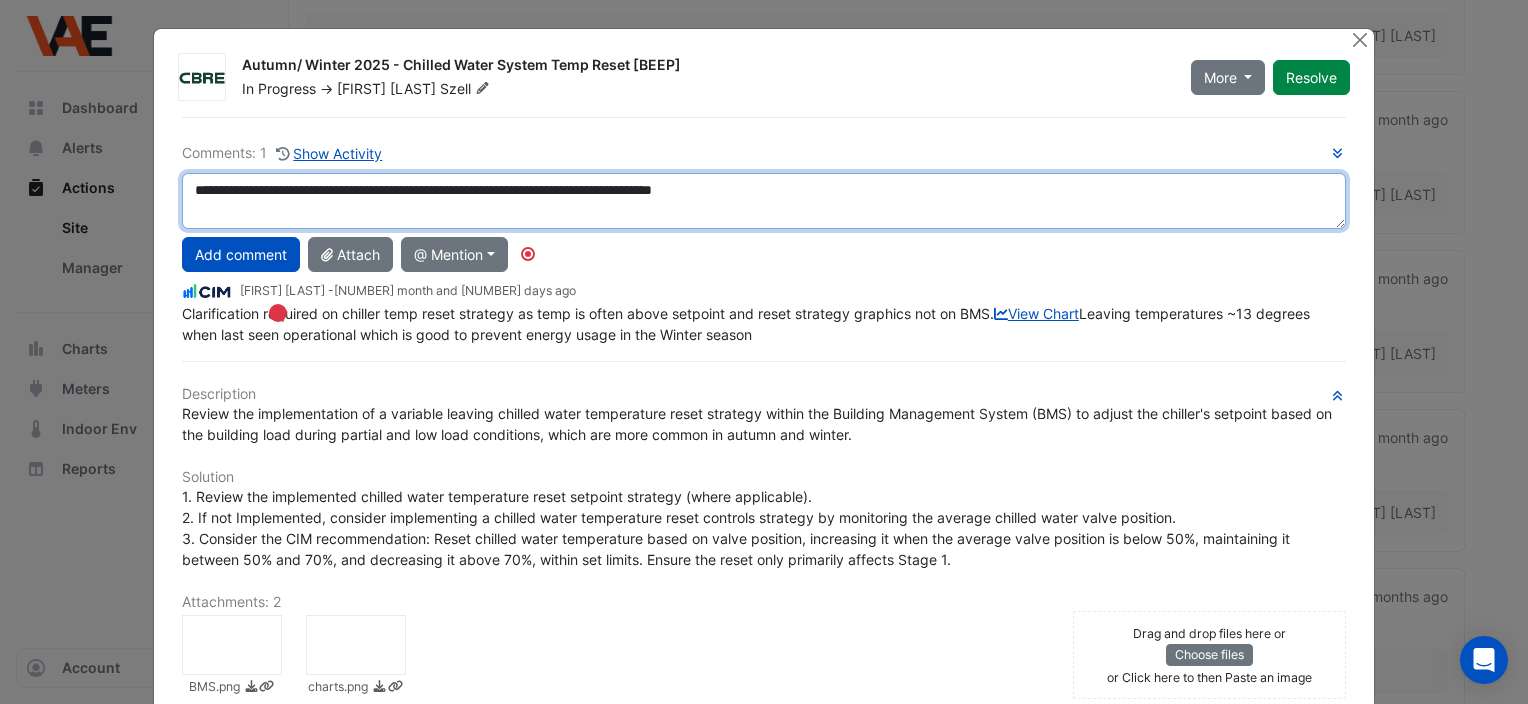 click on "**********" at bounding box center (764, 201) 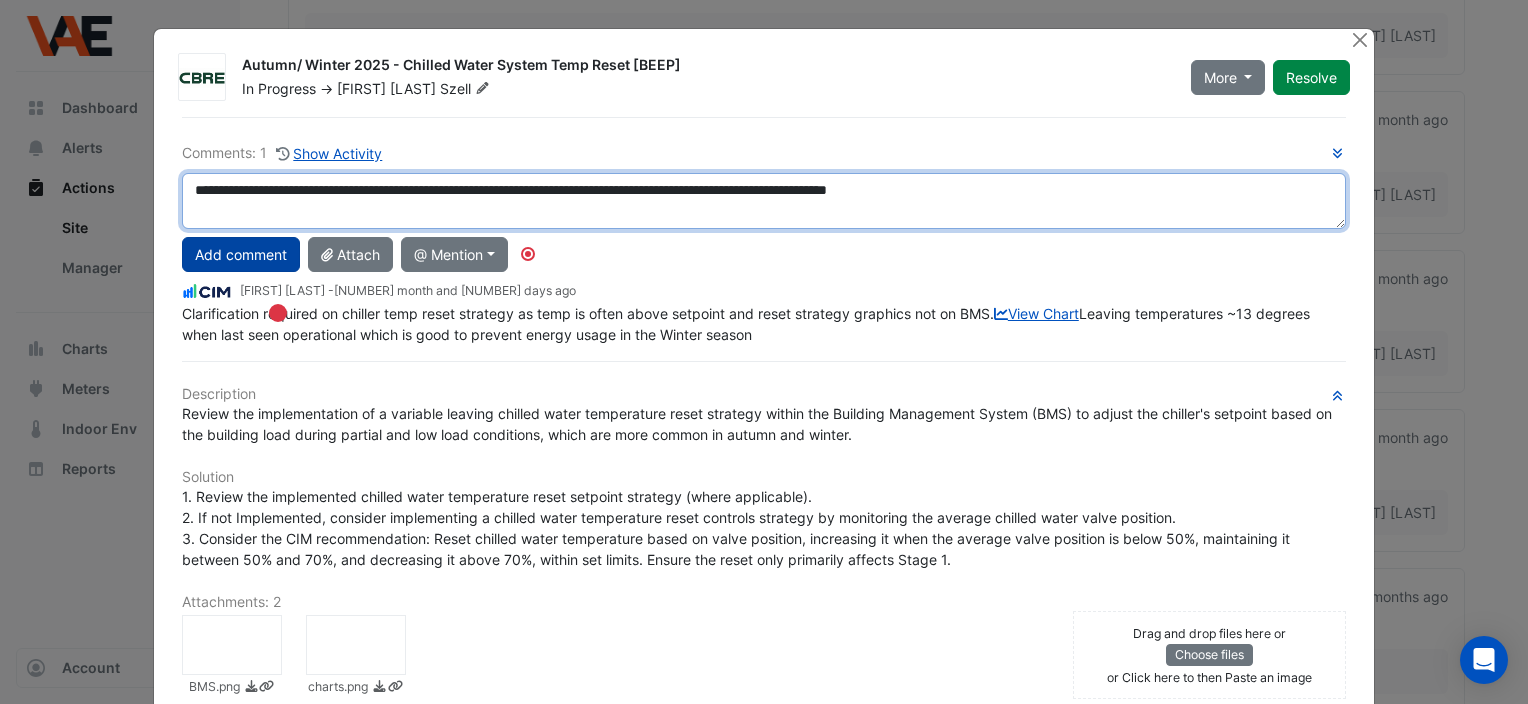 type on "**********" 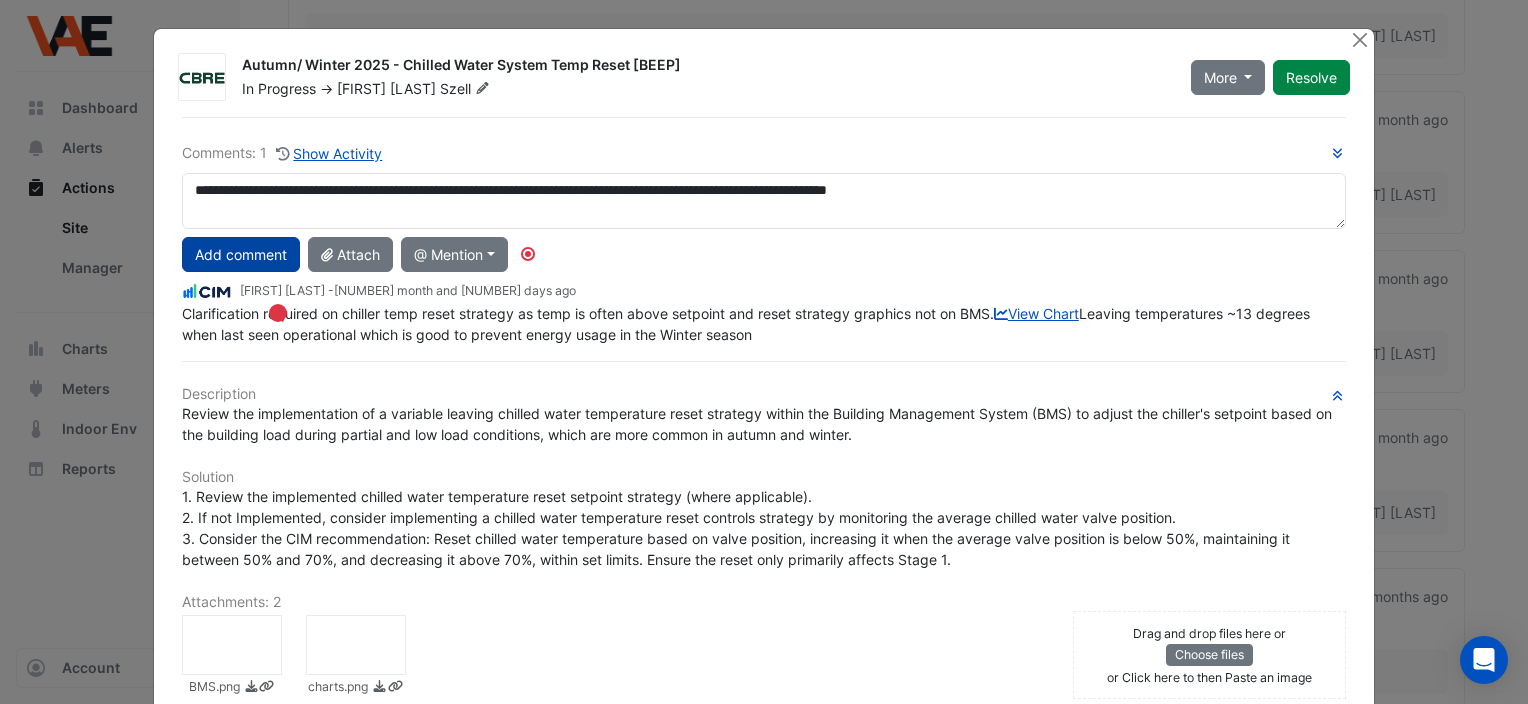 click on "Add comment" 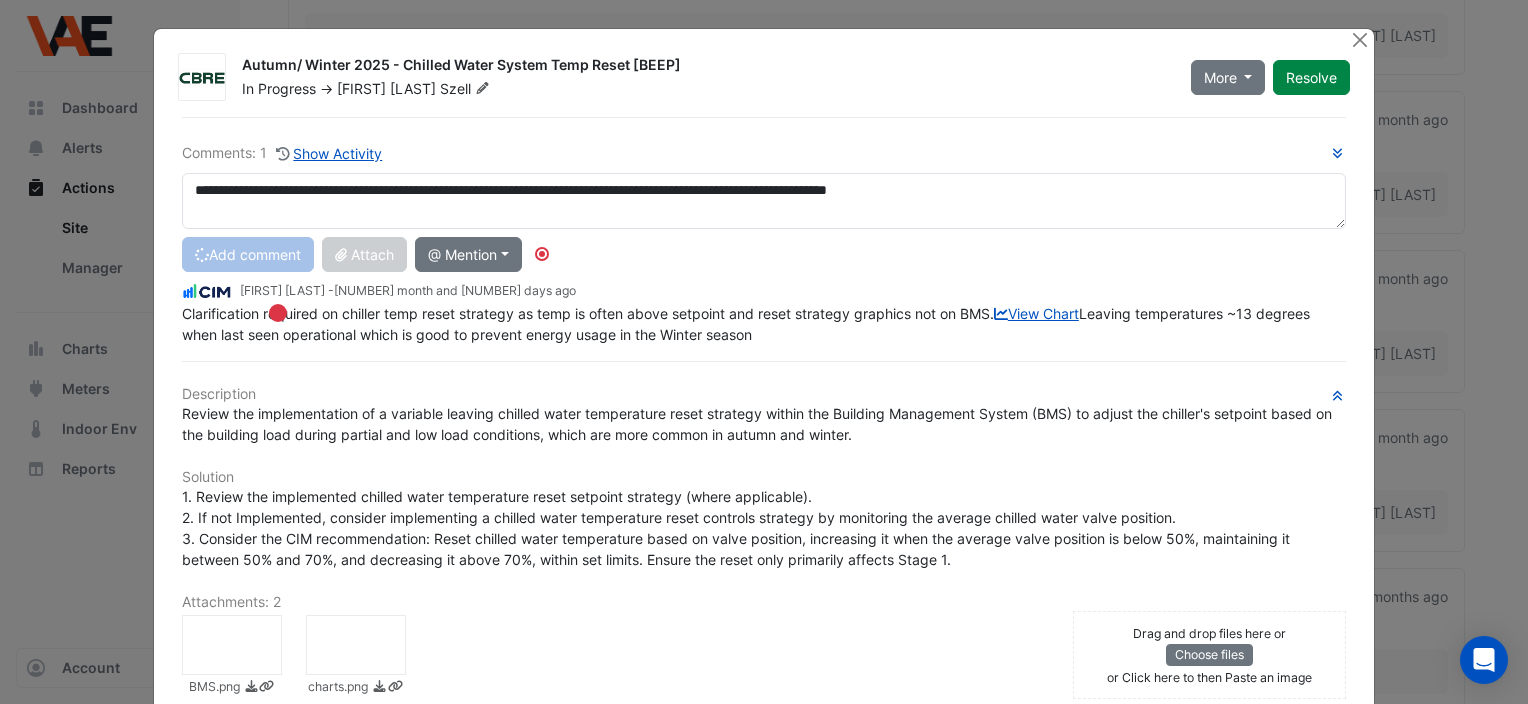 type 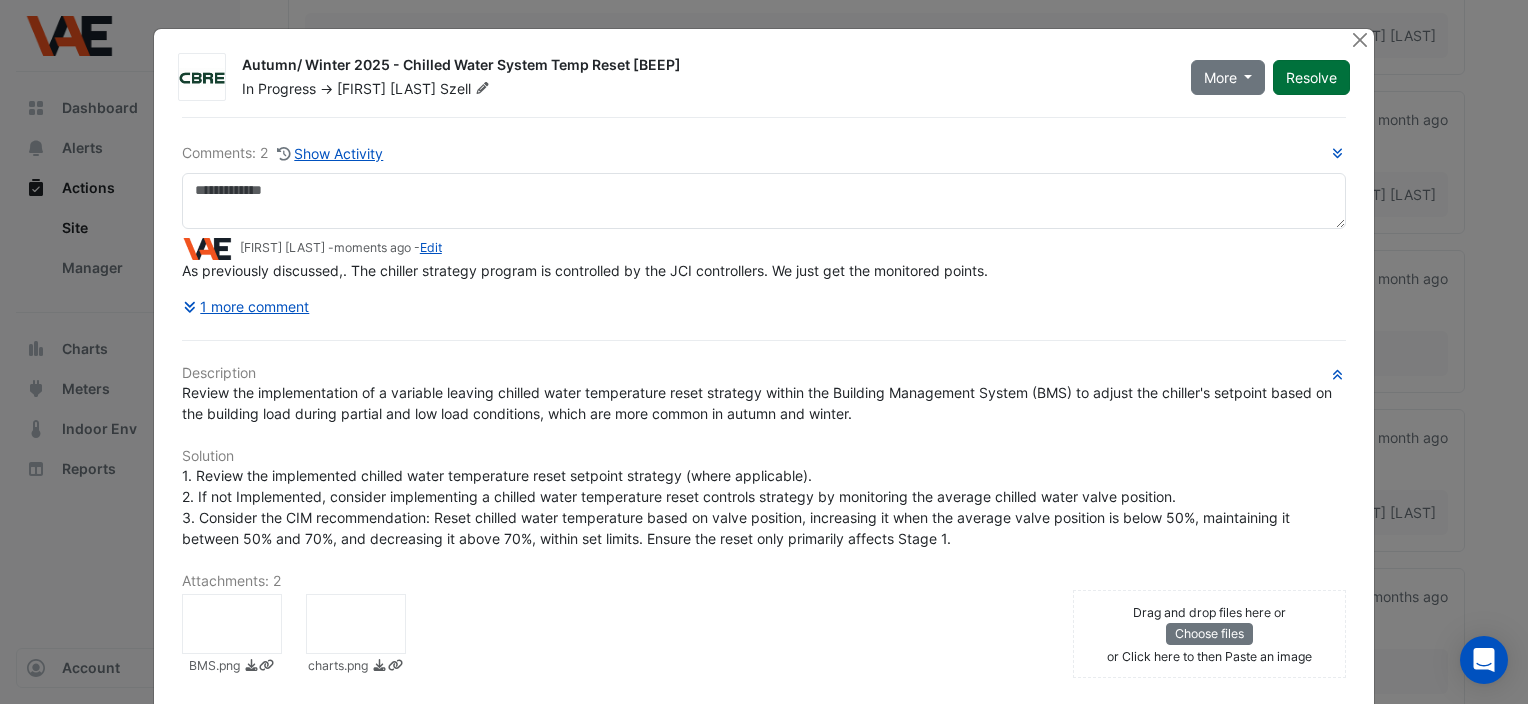click on "Resolve" 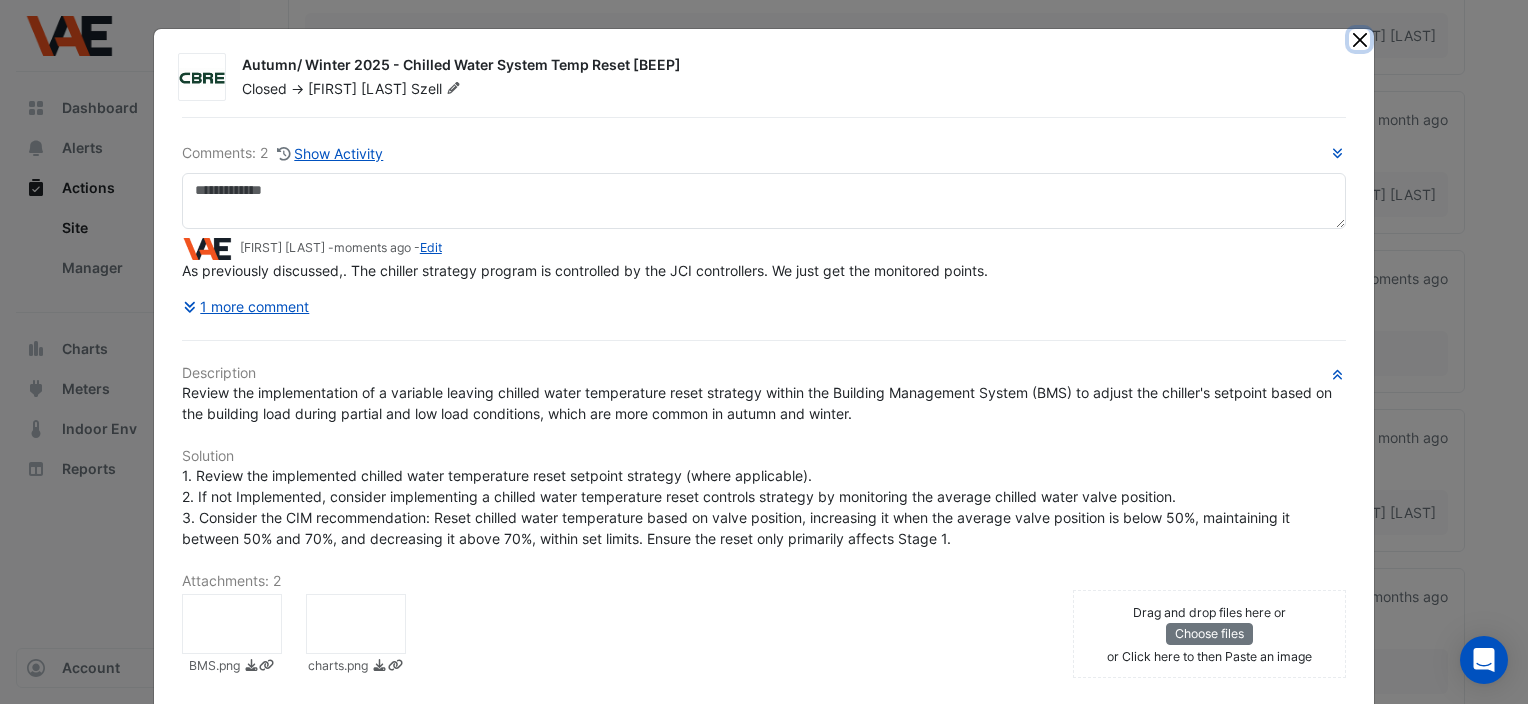 click 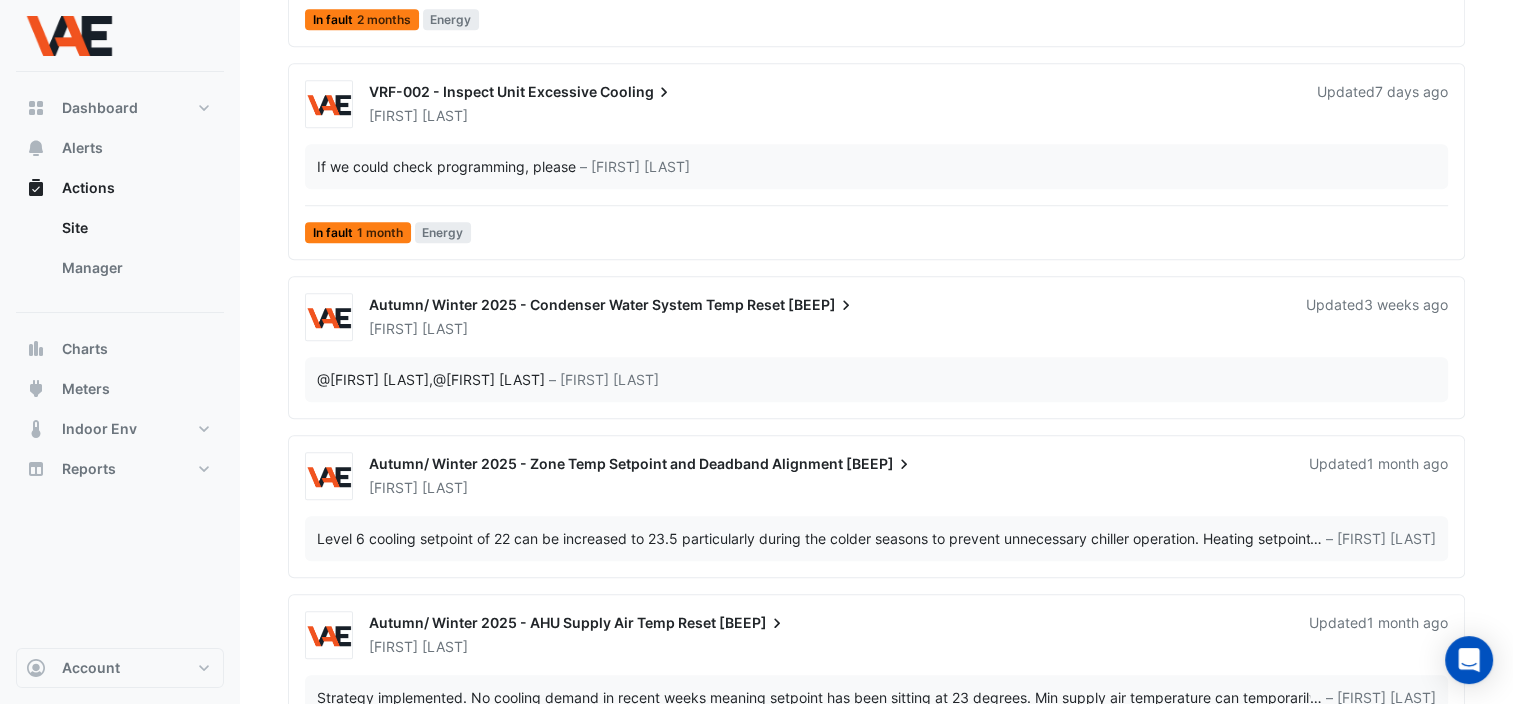 scroll, scrollTop: 1464, scrollLeft: 0, axis: vertical 